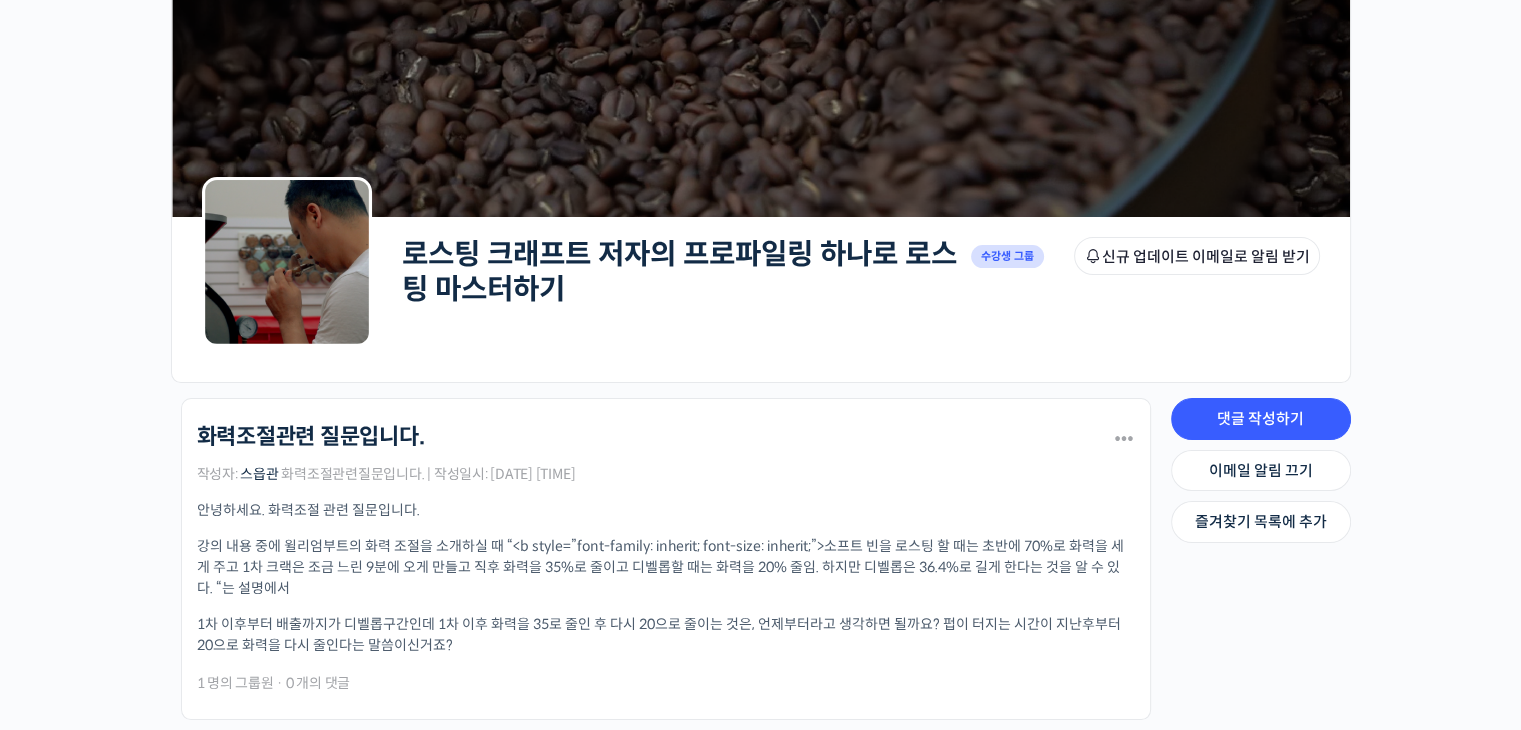 scroll, scrollTop: 0, scrollLeft: 0, axis: both 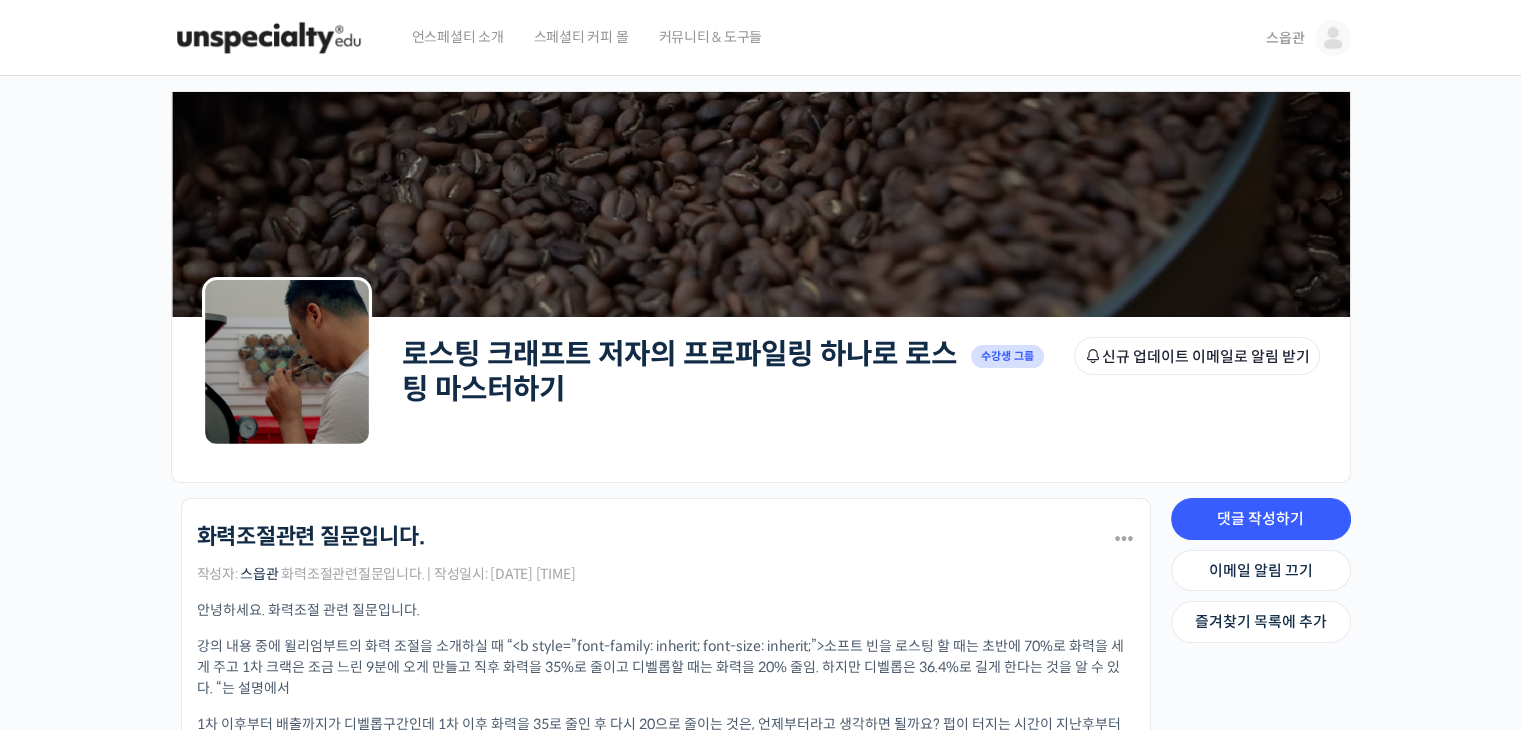 click at bounding box center [287, 362] 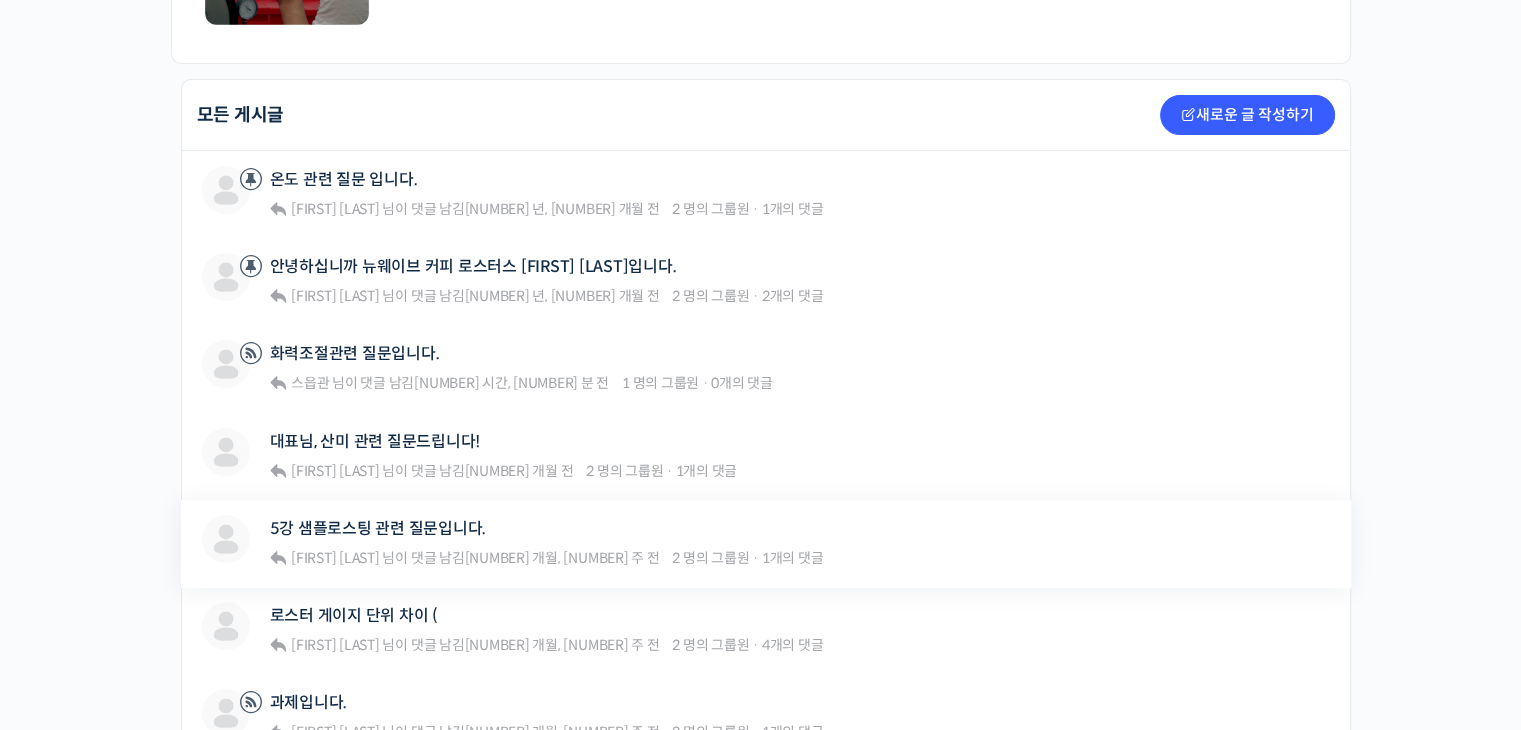 scroll, scrollTop: 400, scrollLeft: 0, axis: vertical 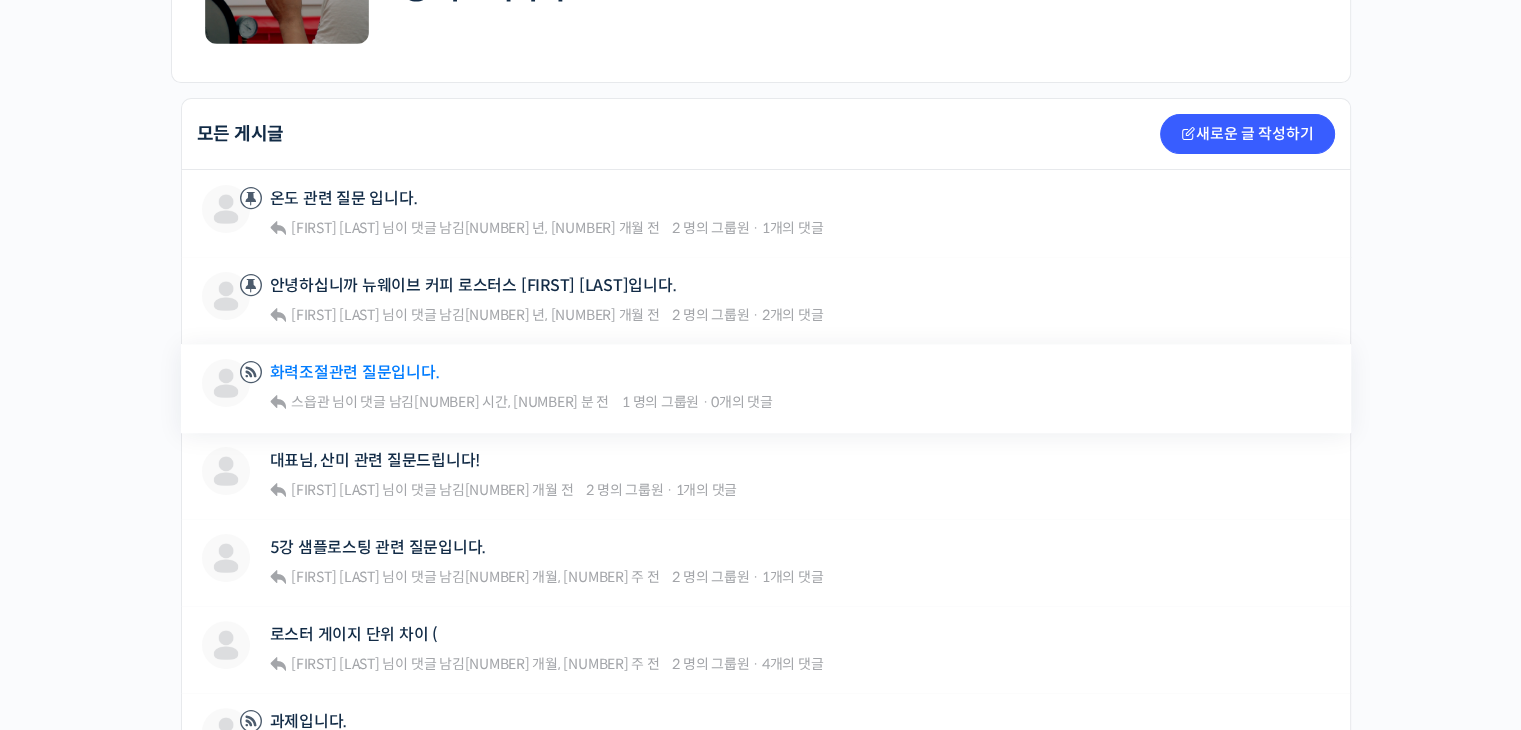 click on "화력조절관련 질문입니다." at bounding box center [355, 372] 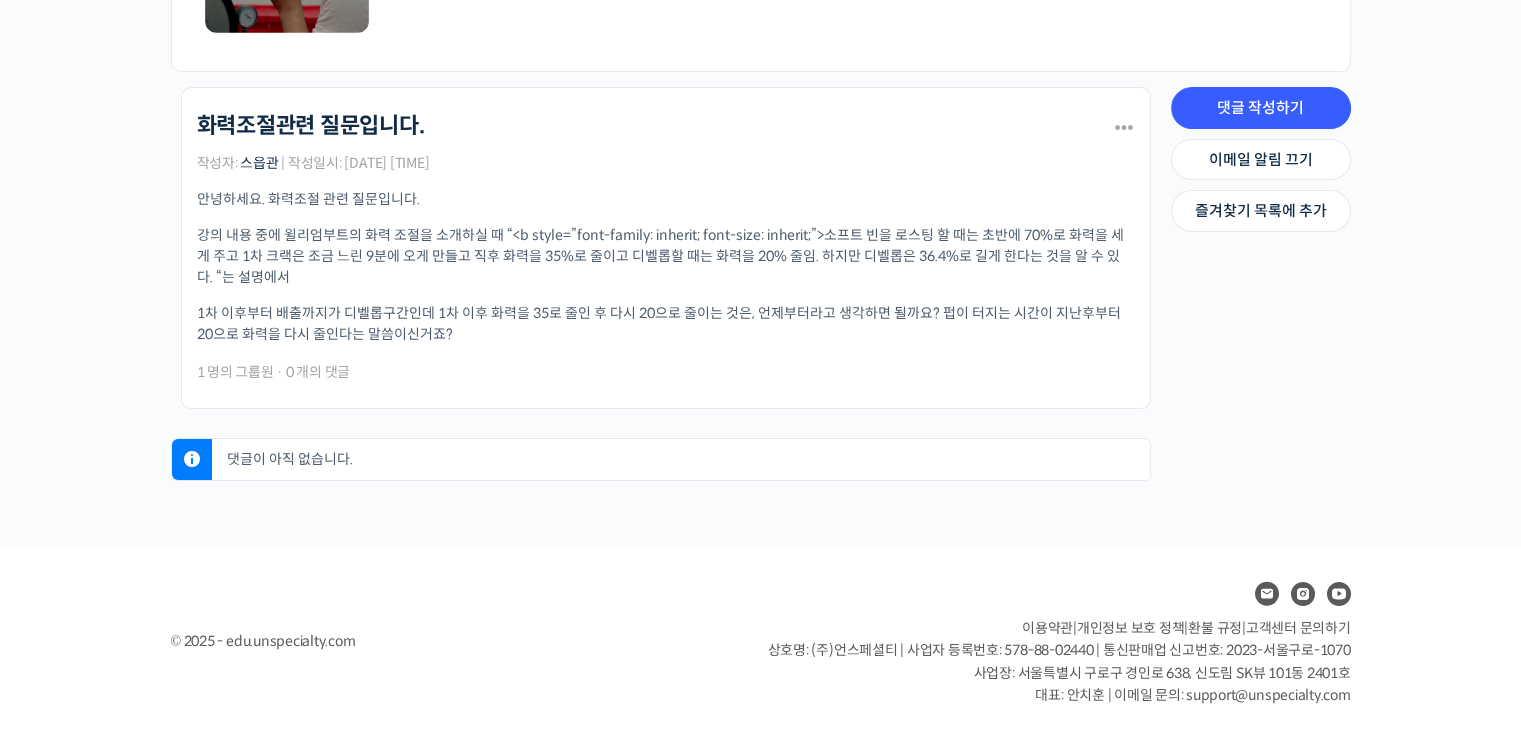scroll, scrollTop: 417, scrollLeft: 0, axis: vertical 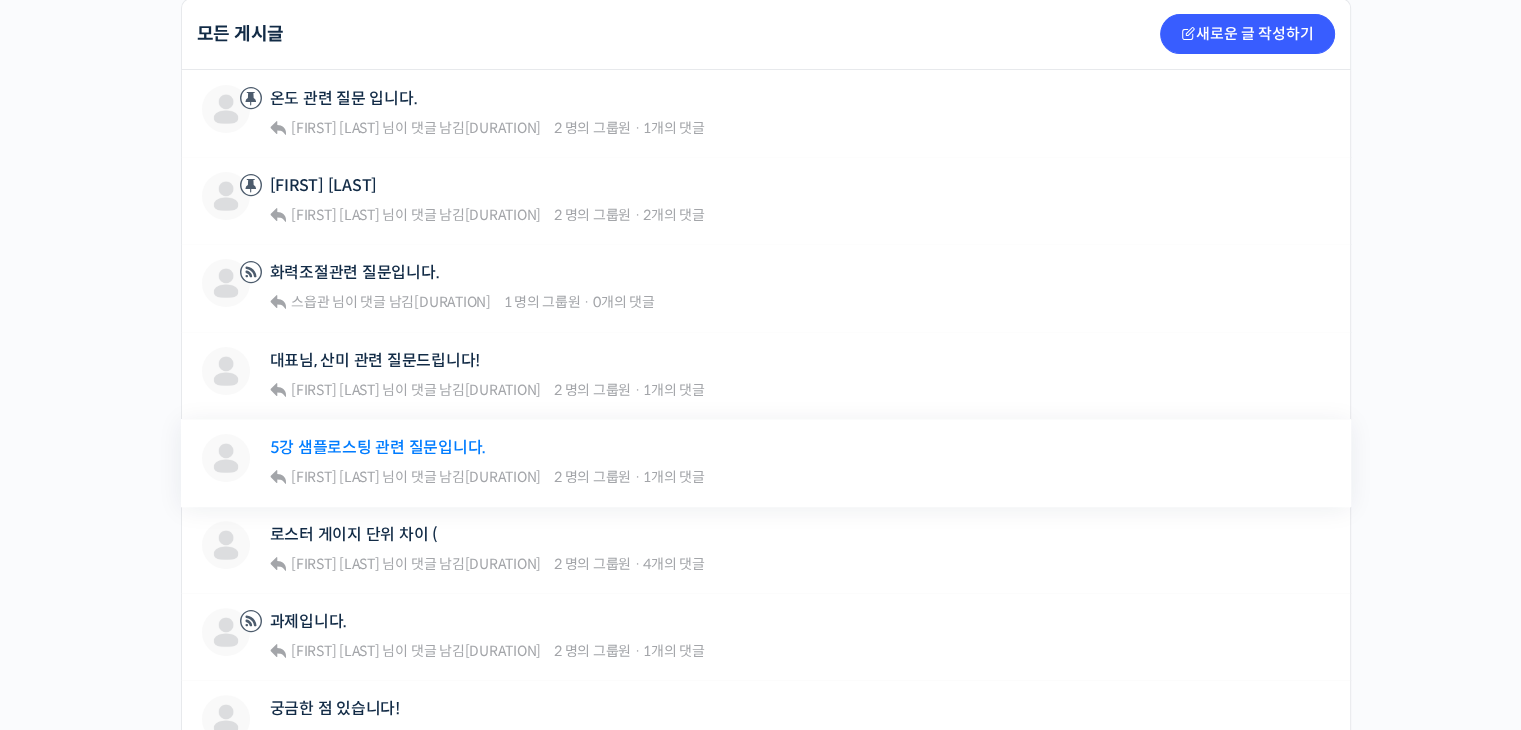 click on "5강 샘플로스팅 관련 질문입니다." at bounding box center [378, 447] 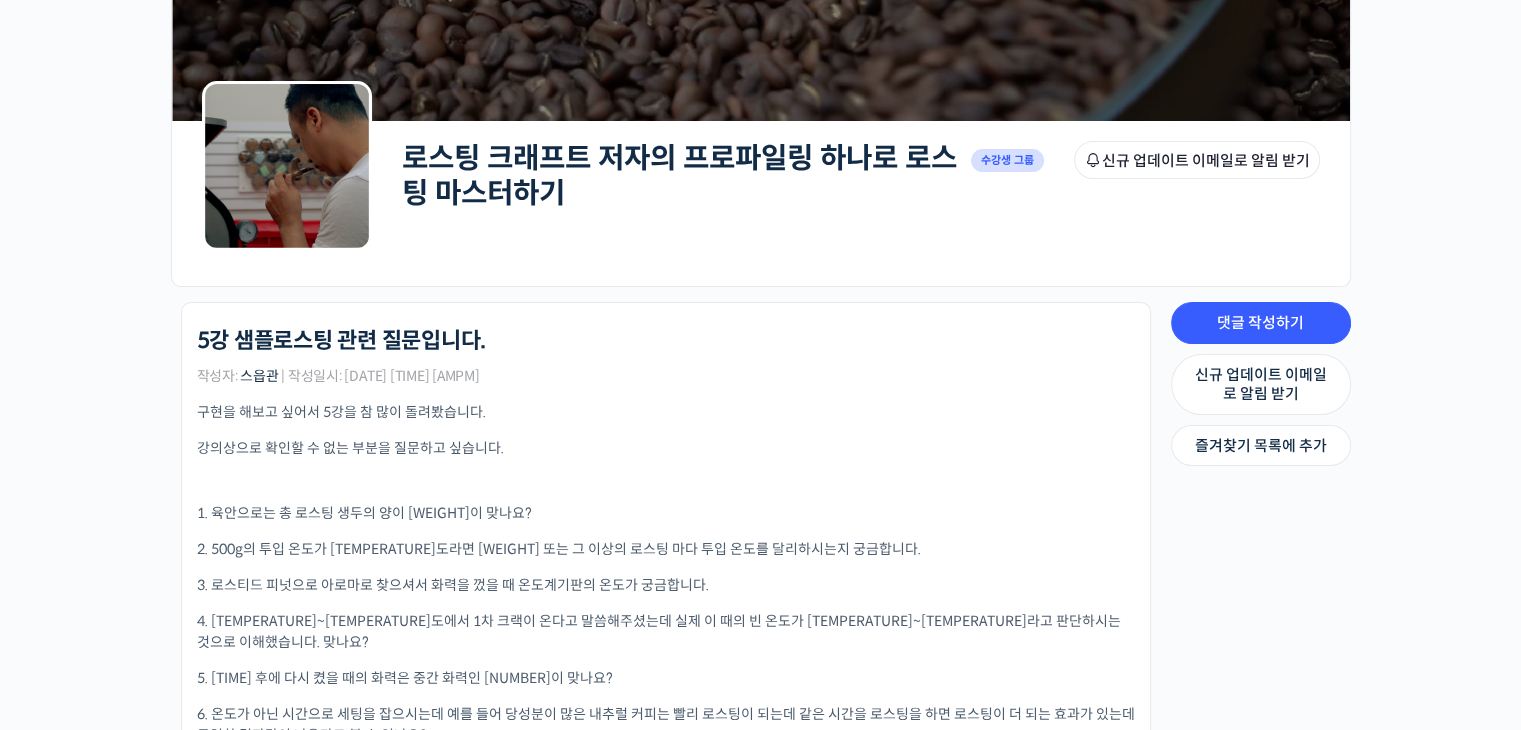 scroll, scrollTop: 0, scrollLeft: 0, axis: both 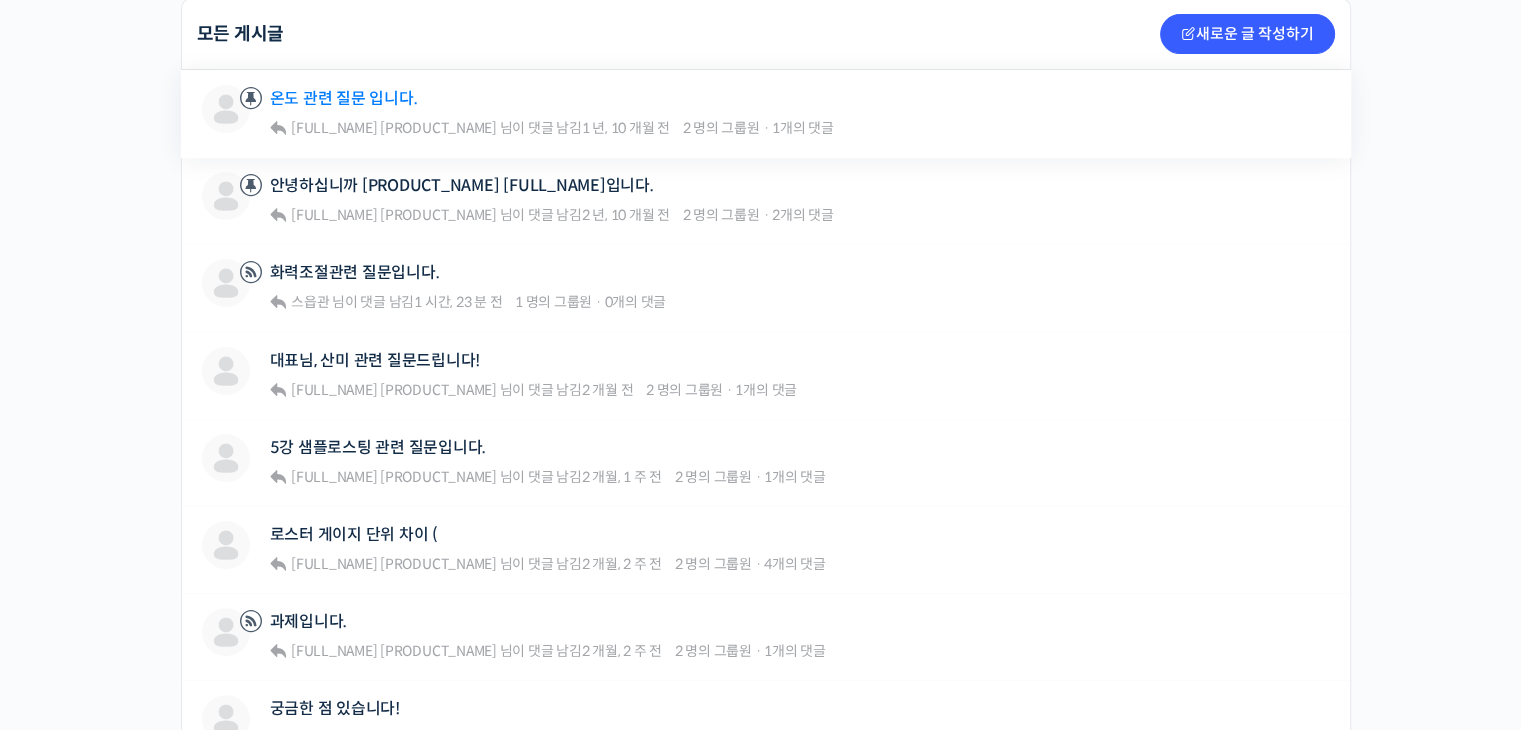 click on "온도 관련 질문 입니다." at bounding box center (344, 98) 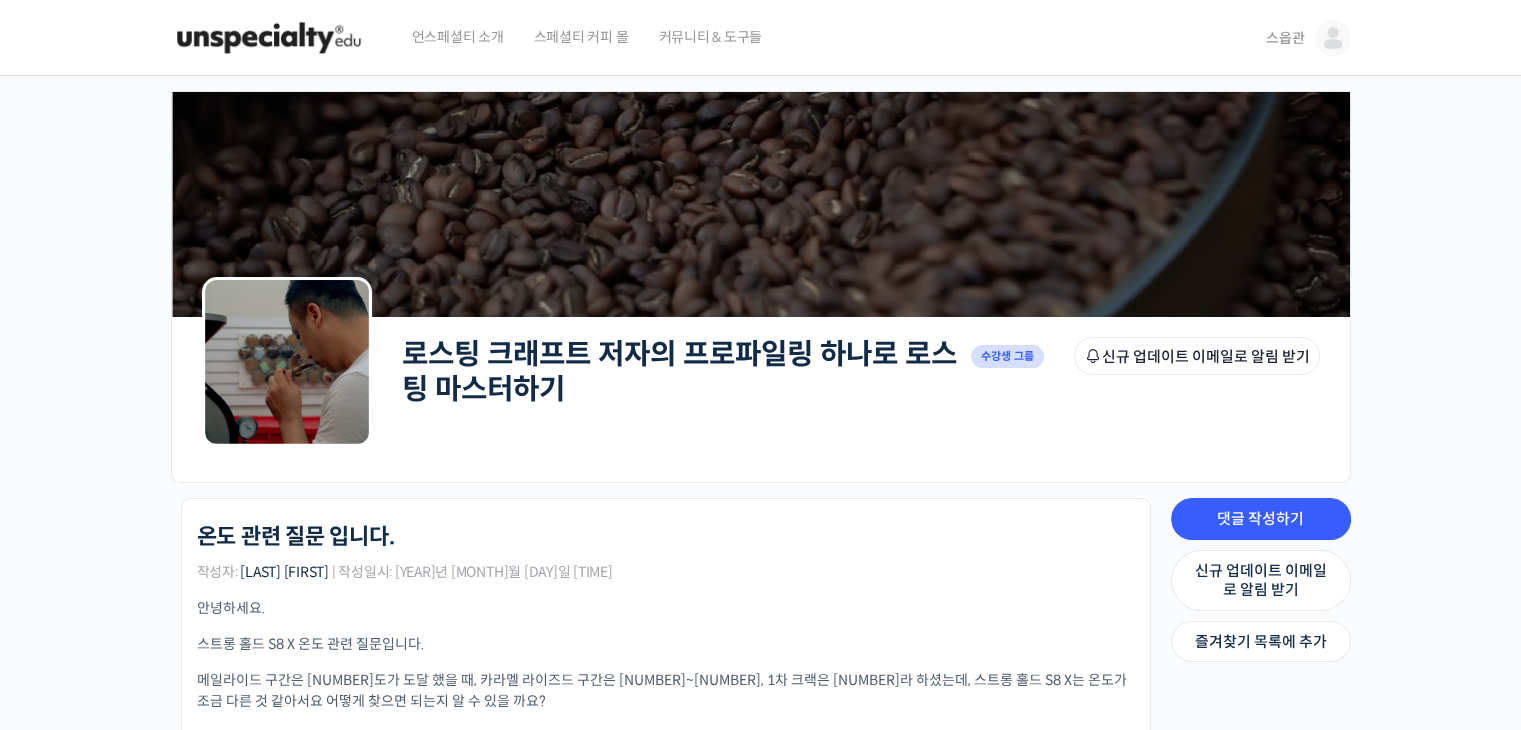scroll, scrollTop: 0, scrollLeft: 0, axis: both 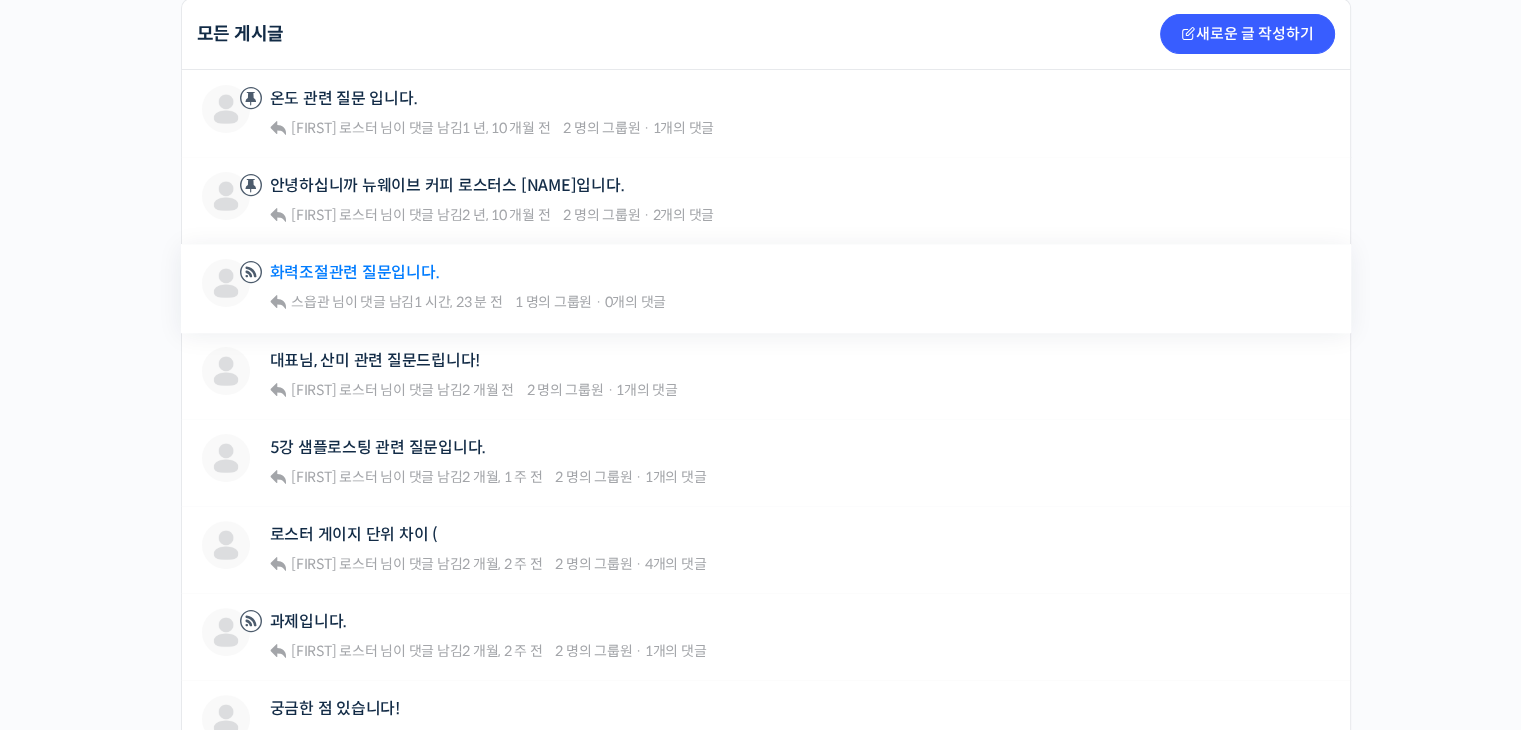 click on "화력조절관련 질문입니다." at bounding box center (355, 272) 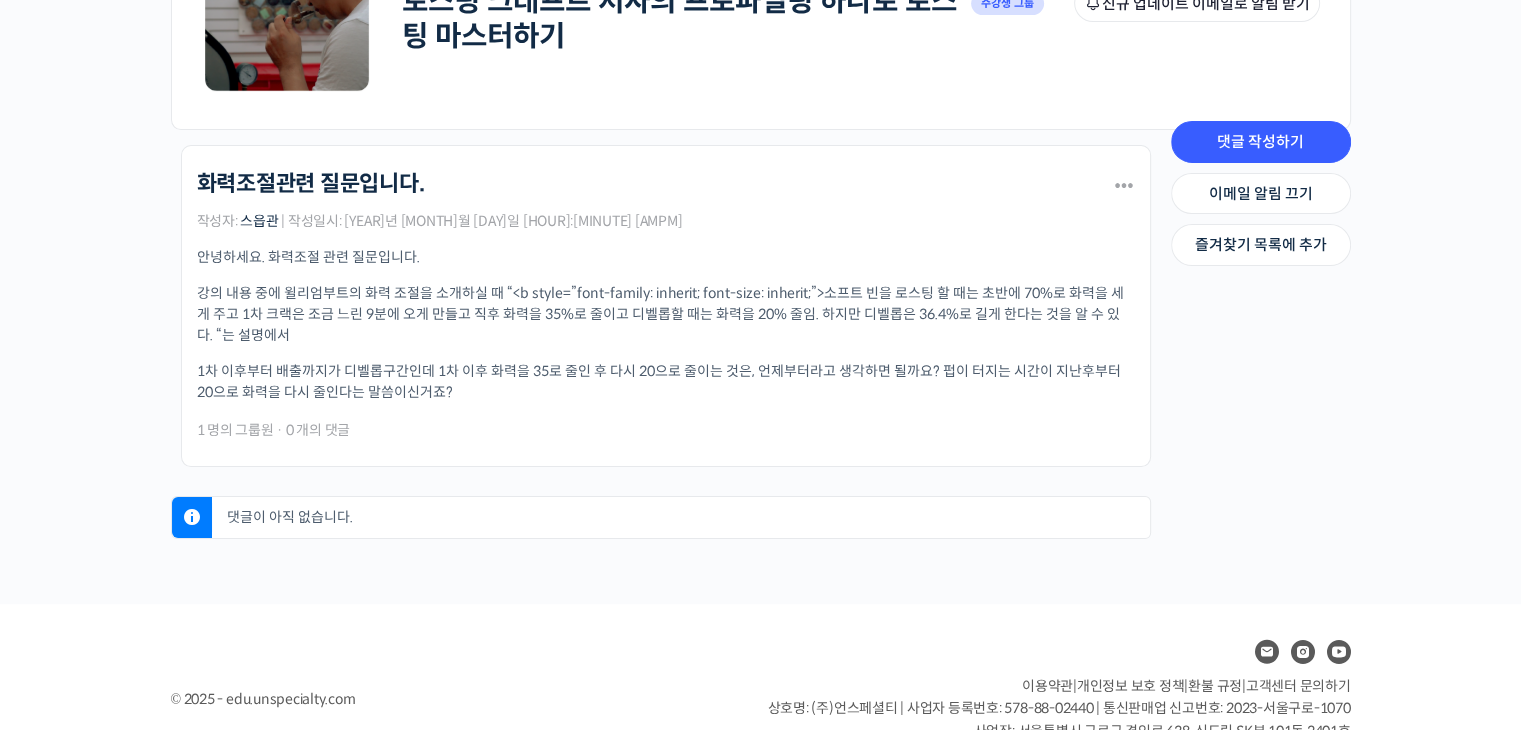 scroll, scrollTop: 417, scrollLeft: 0, axis: vertical 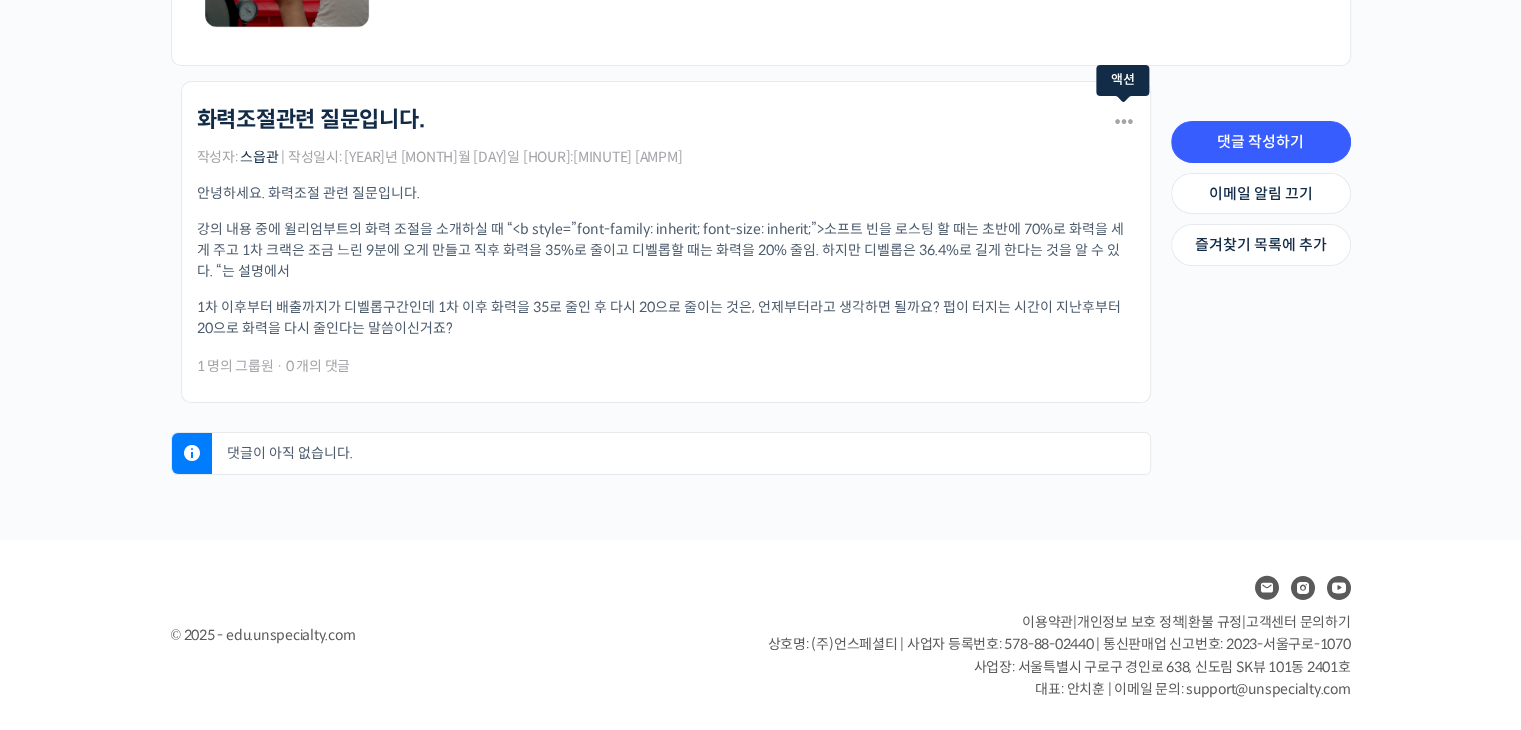 click at bounding box center [1120, 121] 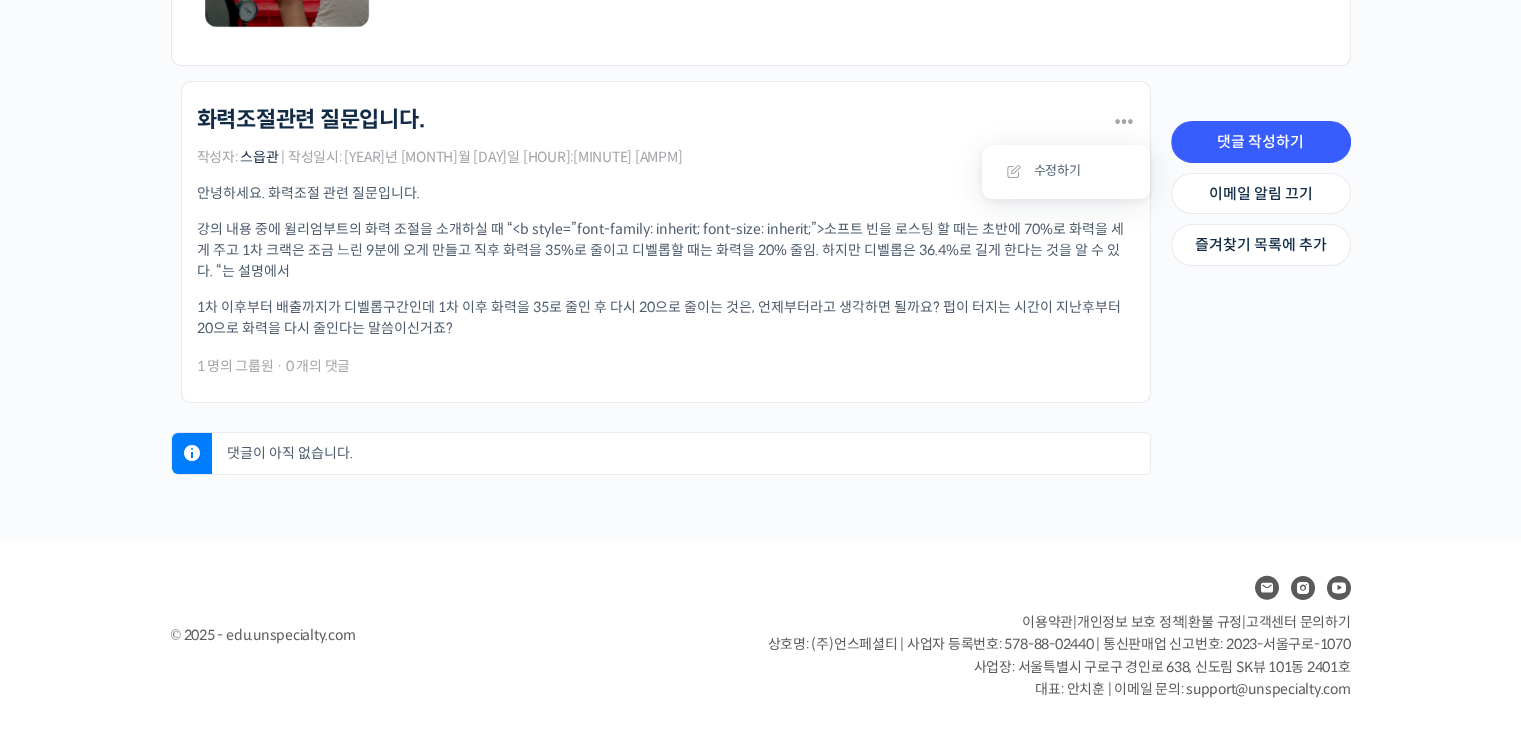 click on "작성자:
스읍관 						  | 작성일시:  2025년 07월 08일 5:51 오후" at bounding box center (666, 156) 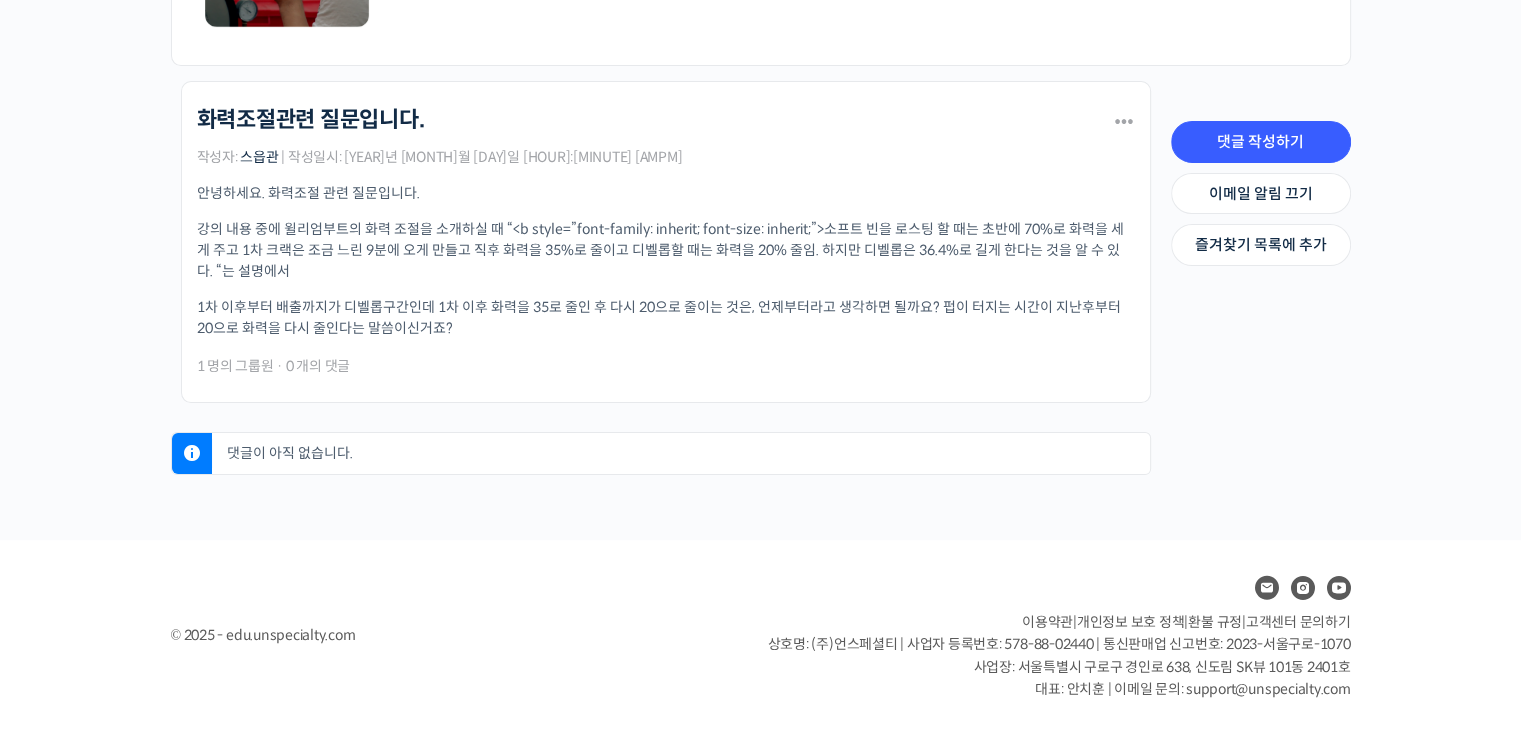 drag, startPoint x: 626, startPoint y: 247, endPoint x: 446, endPoint y: 212, distance: 183.37122 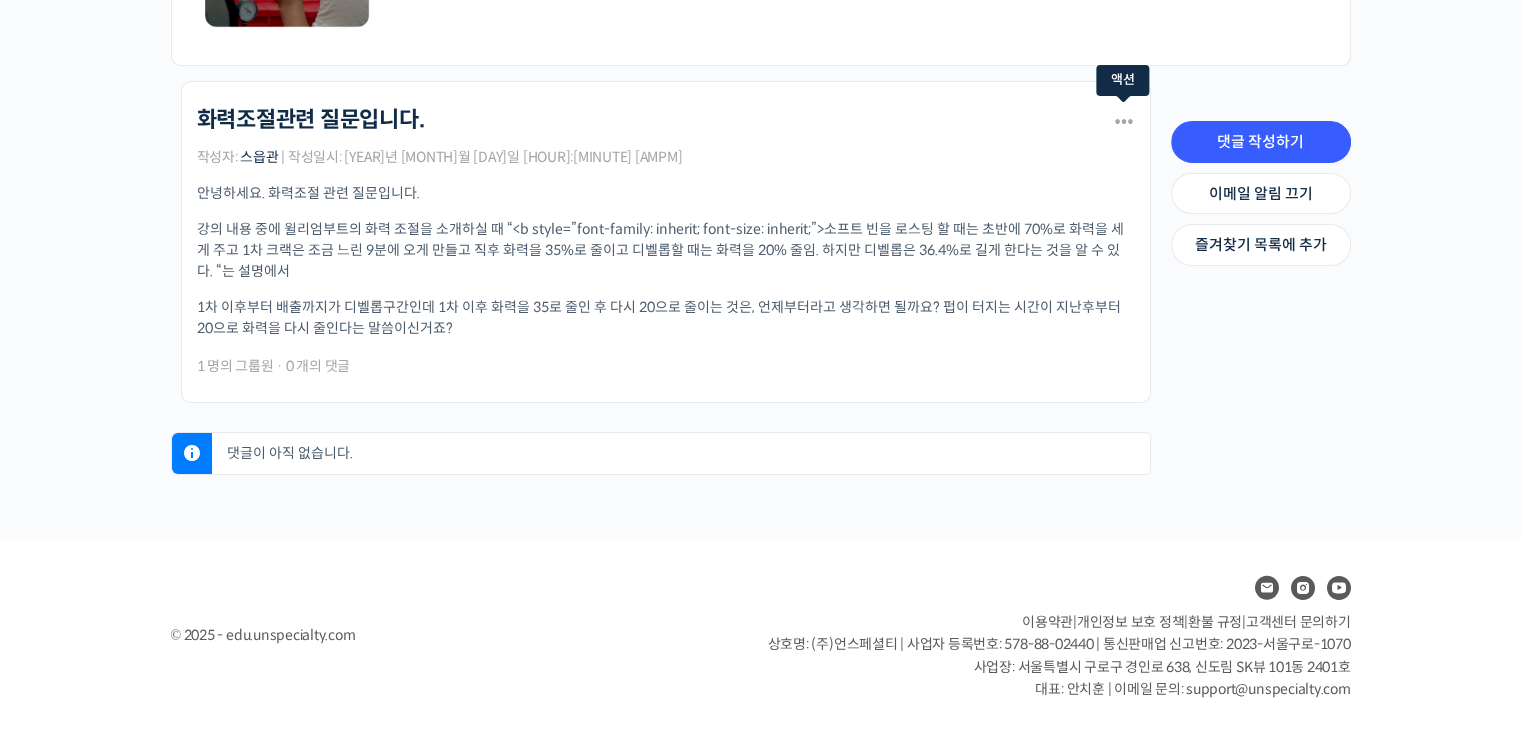 click at bounding box center (1120, 121) 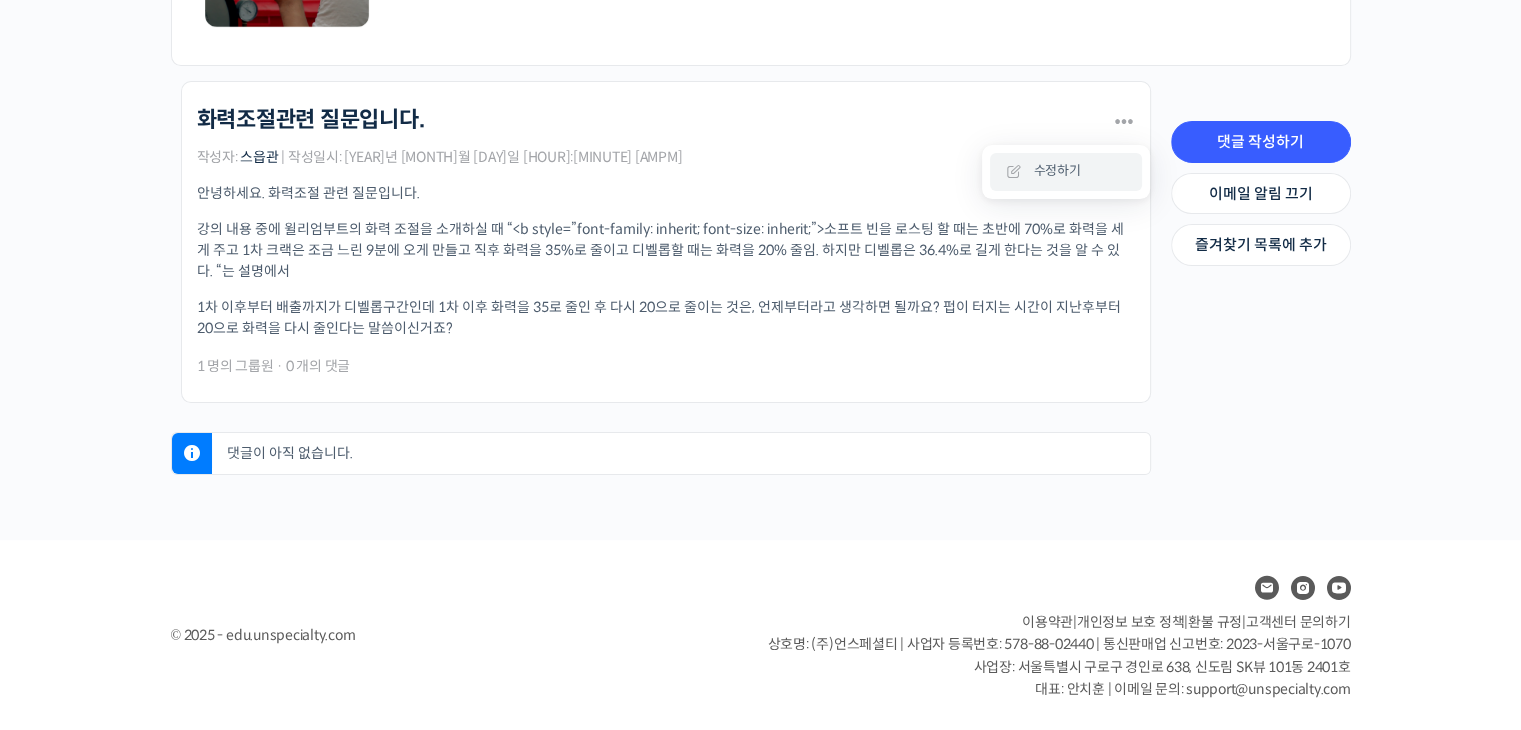 click on "수정하기" at bounding box center [1066, 172] 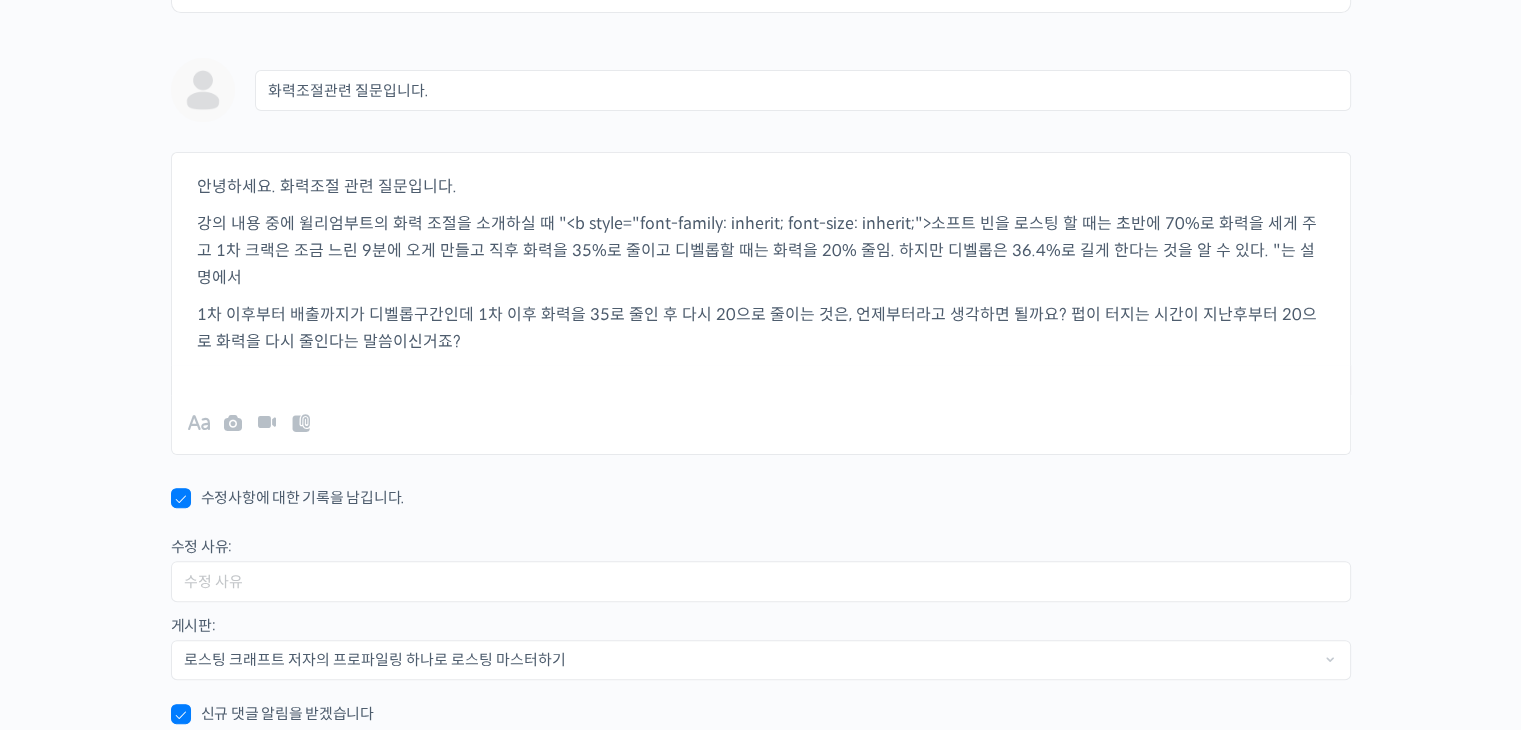 scroll, scrollTop: 600, scrollLeft: 0, axis: vertical 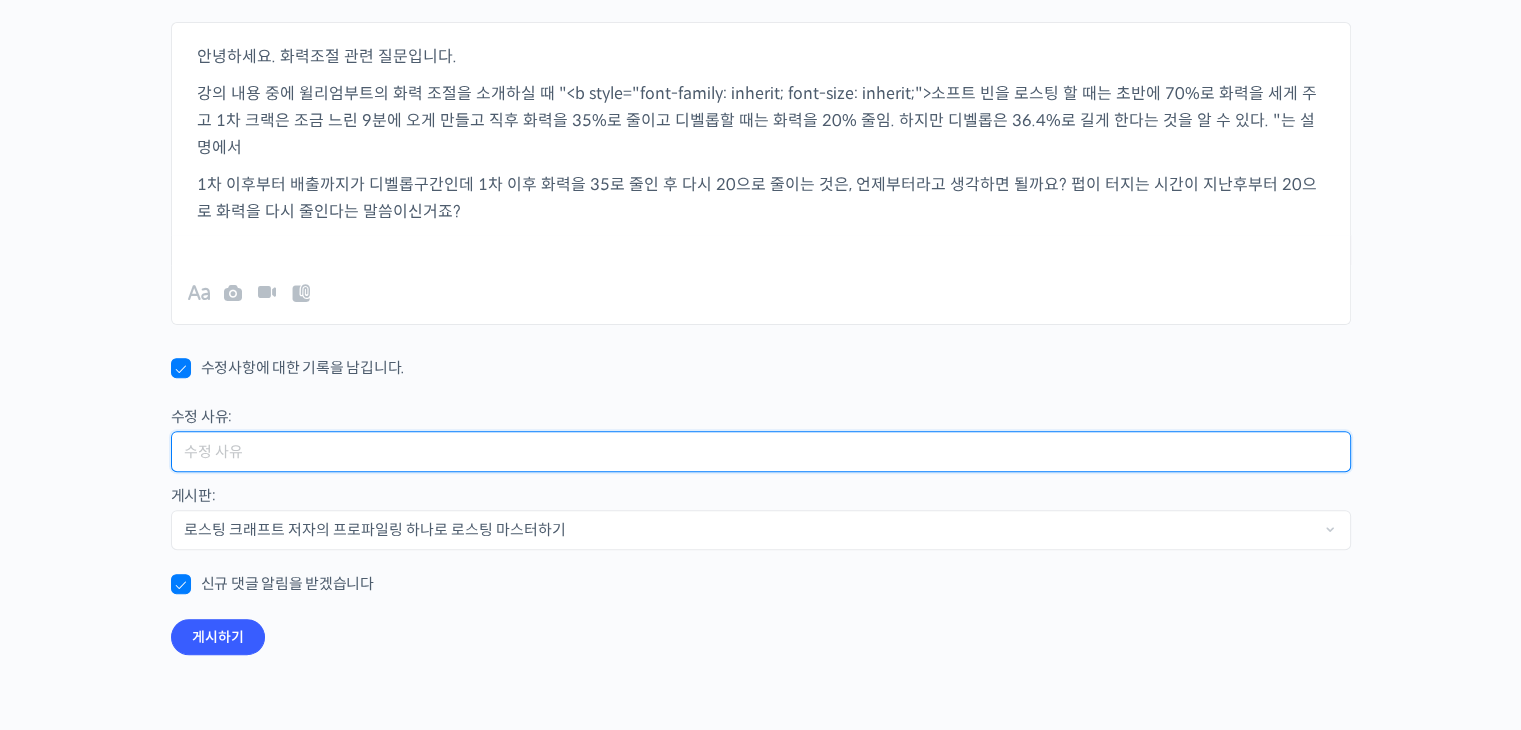 click on "수정 사유:" at bounding box center [761, 451] 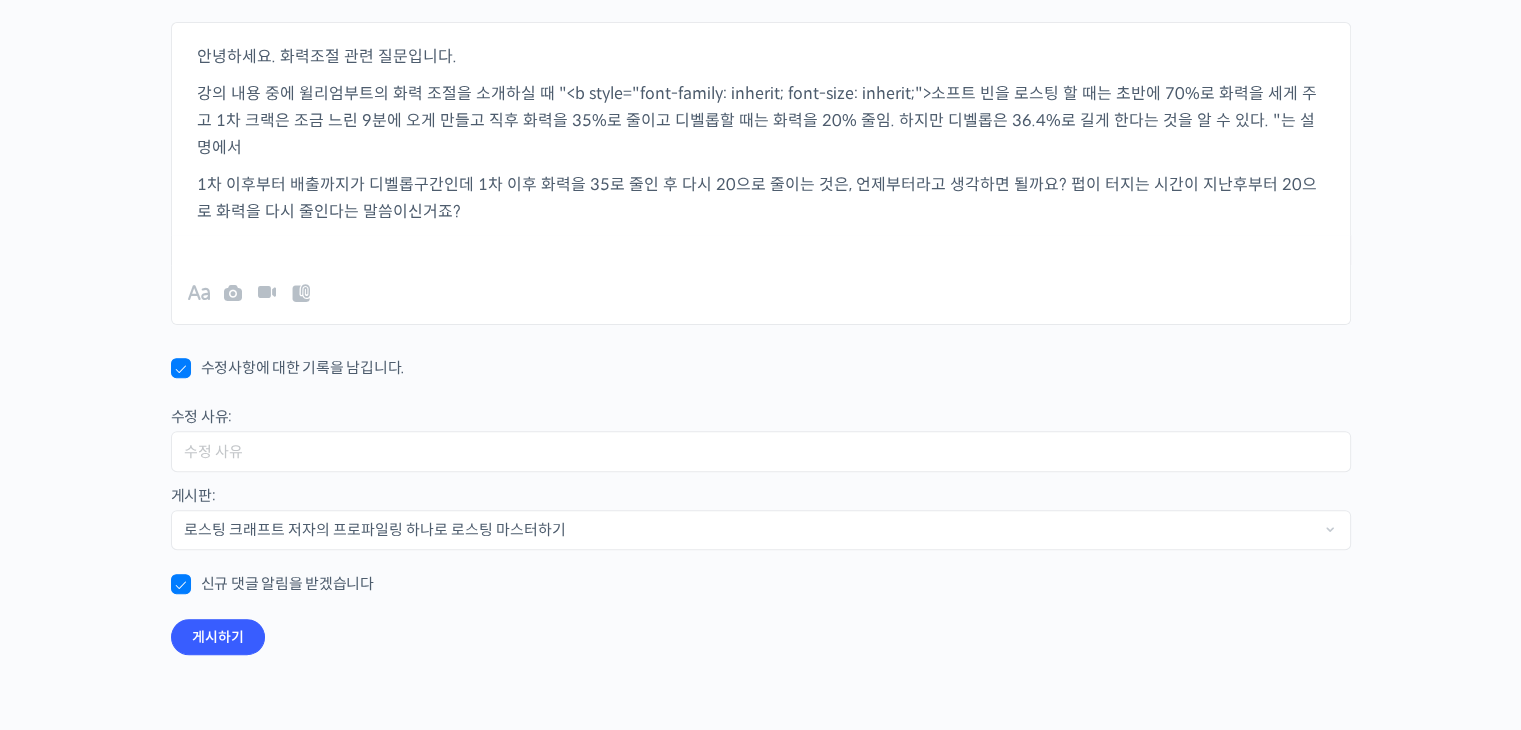click on "수정사항에 대한 기록을 남깁니다." at bounding box center [288, 368] 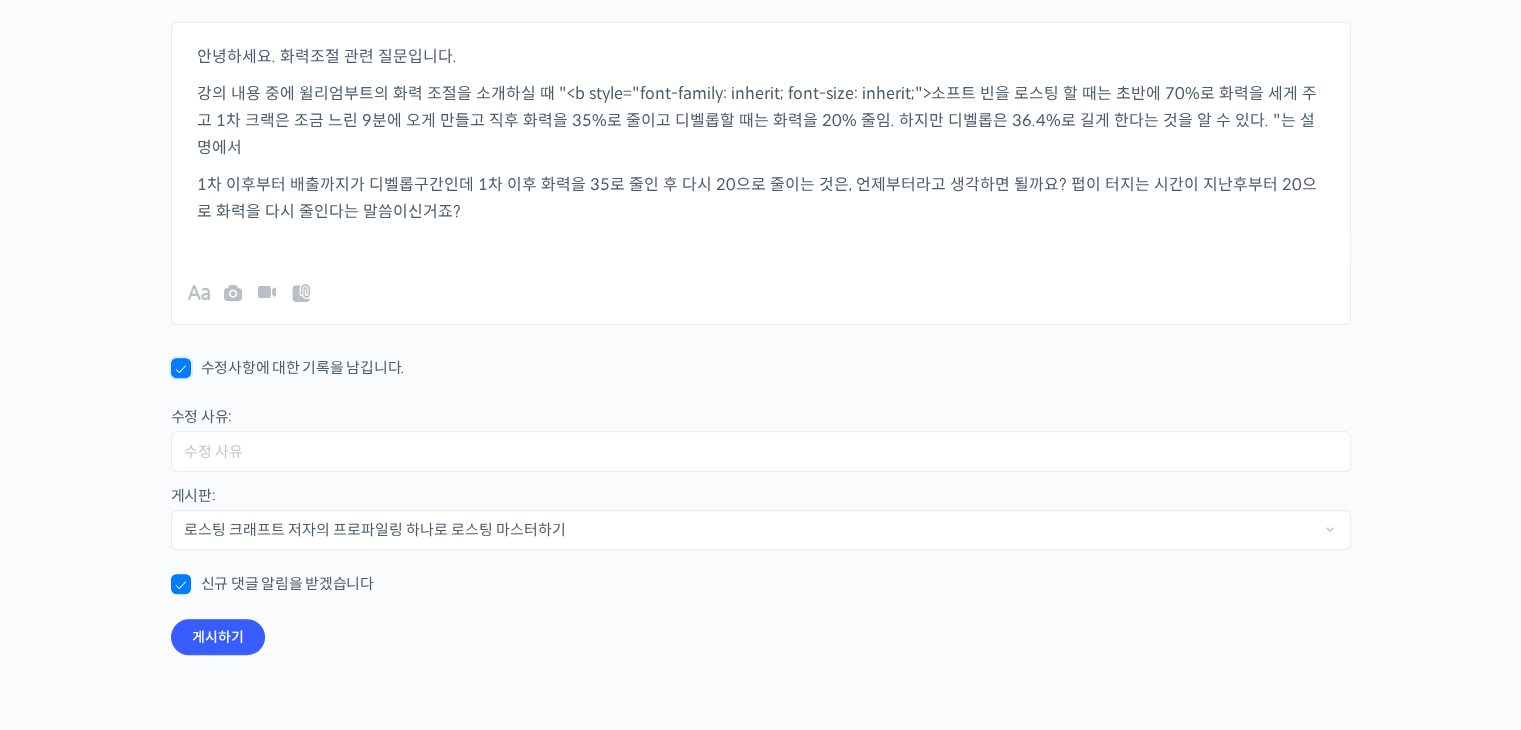 click on "수정사항에 대한 기록을 남깁니다." at bounding box center [177, 361] 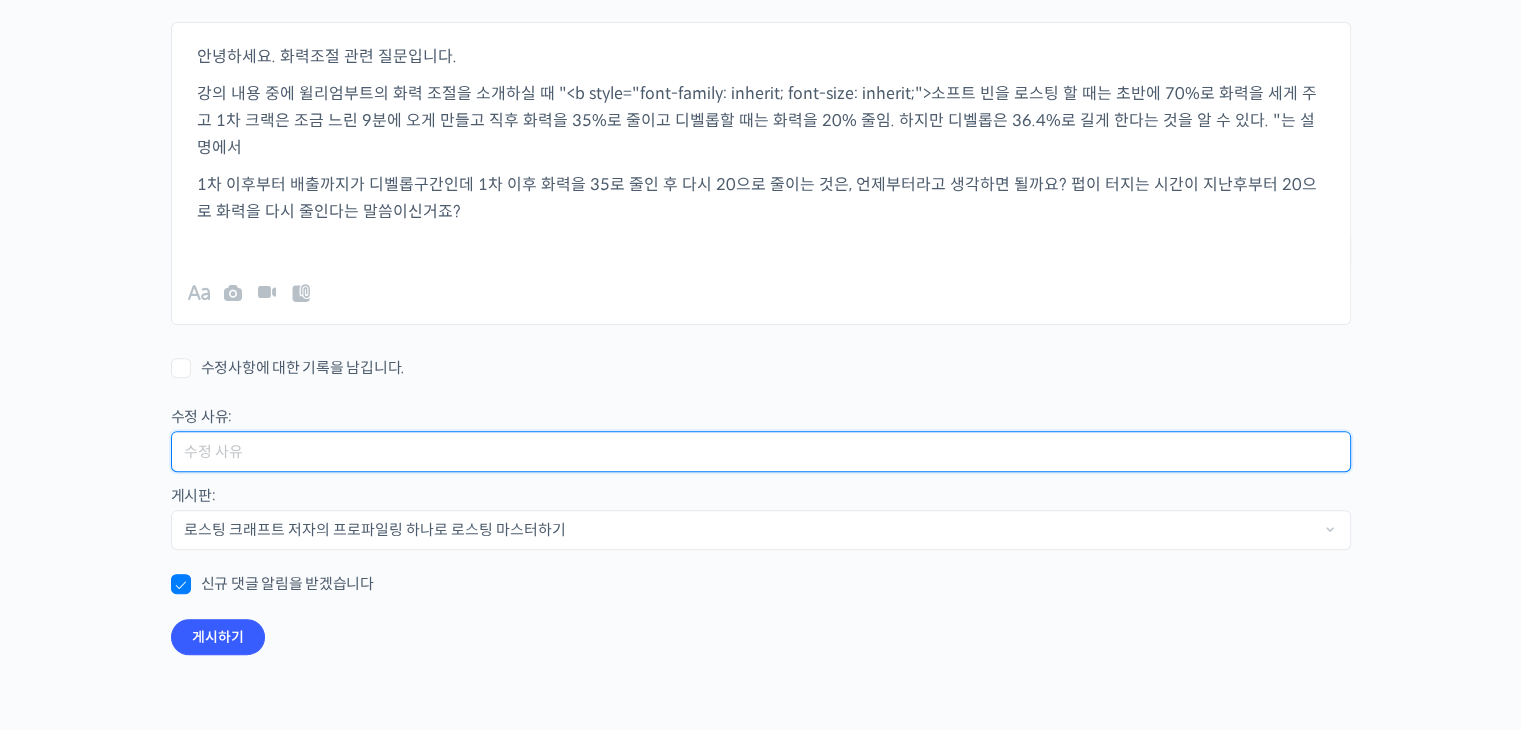 click on "수정 사유:" at bounding box center [761, 451] 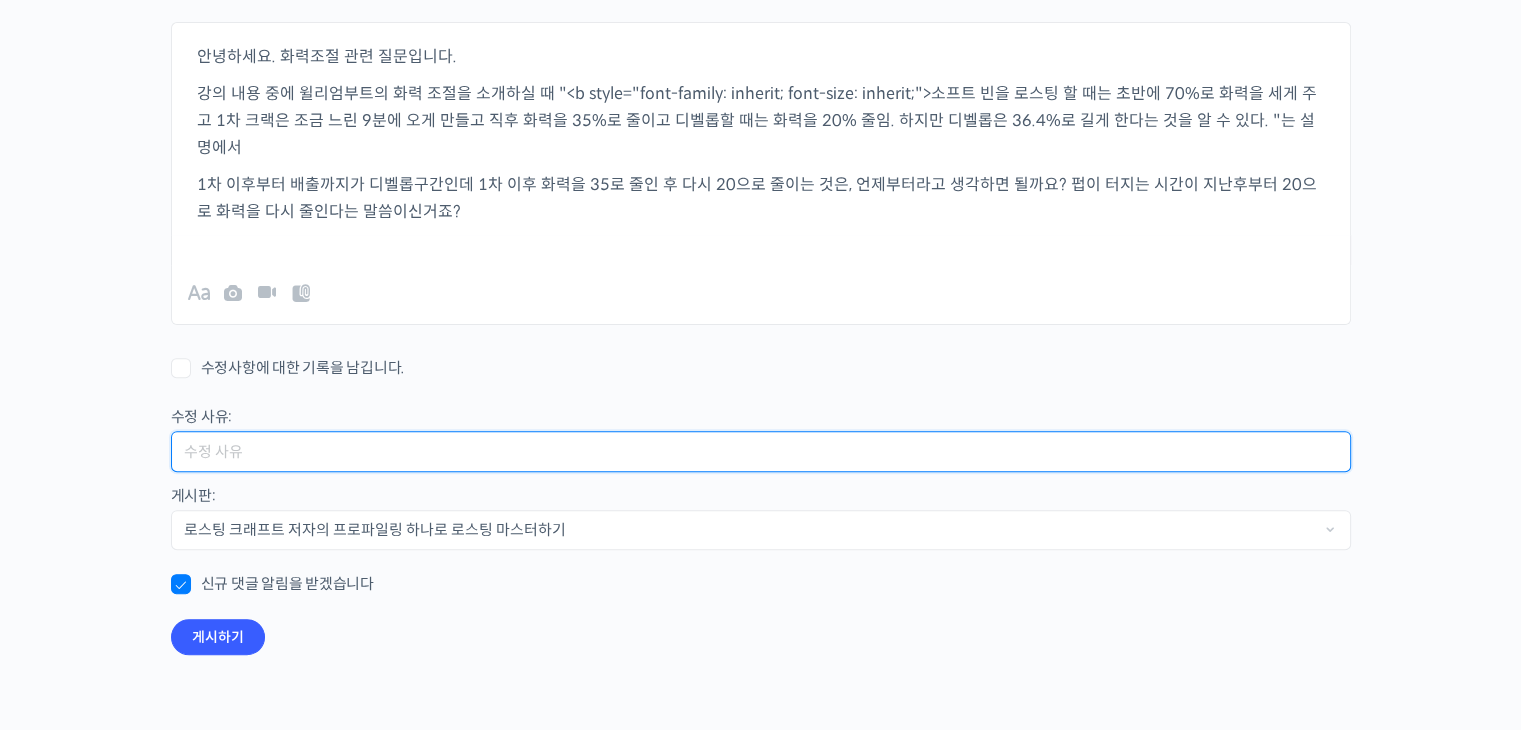 click on "수정 사유:" at bounding box center [761, 451] 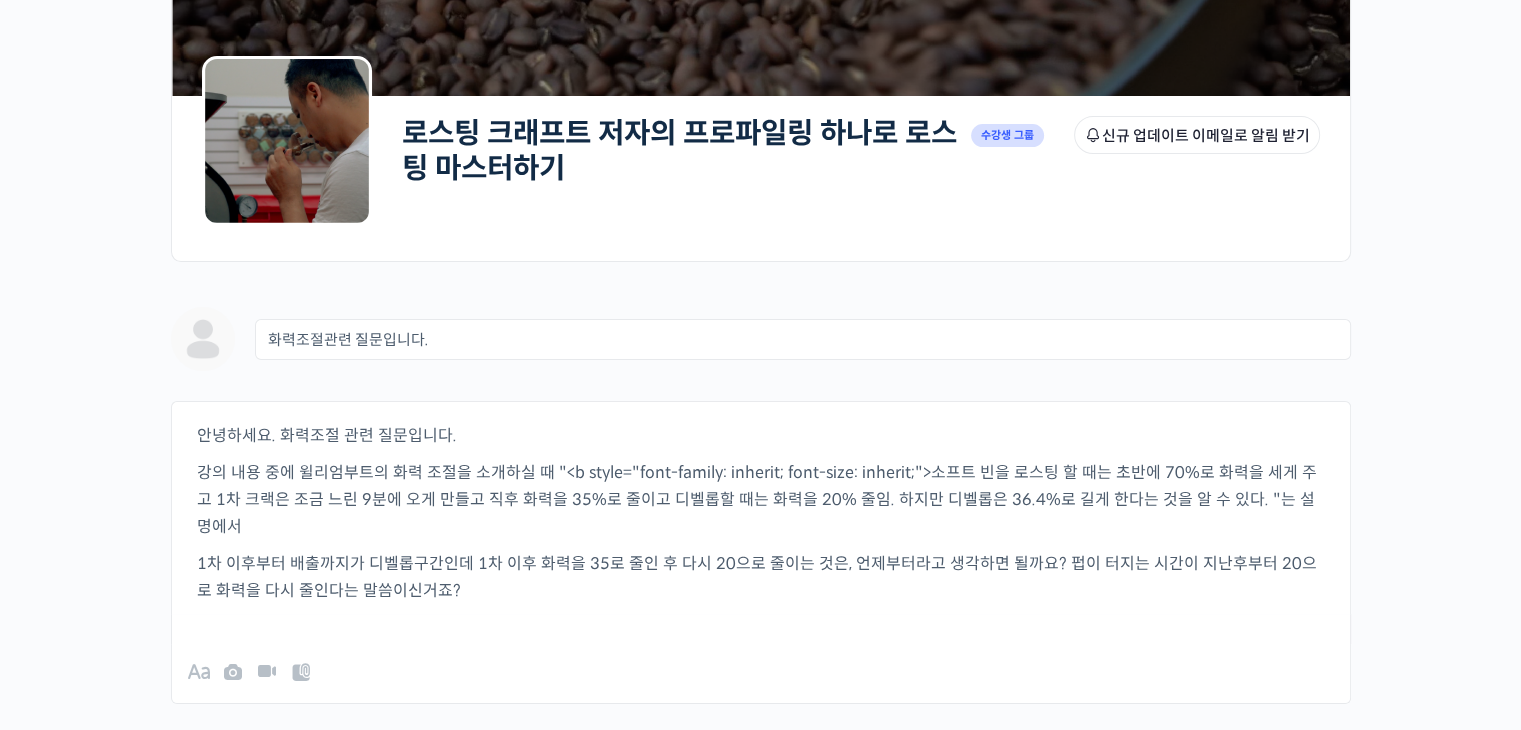 scroll, scrollTop: 0, scrollLeft: 0, axis: both 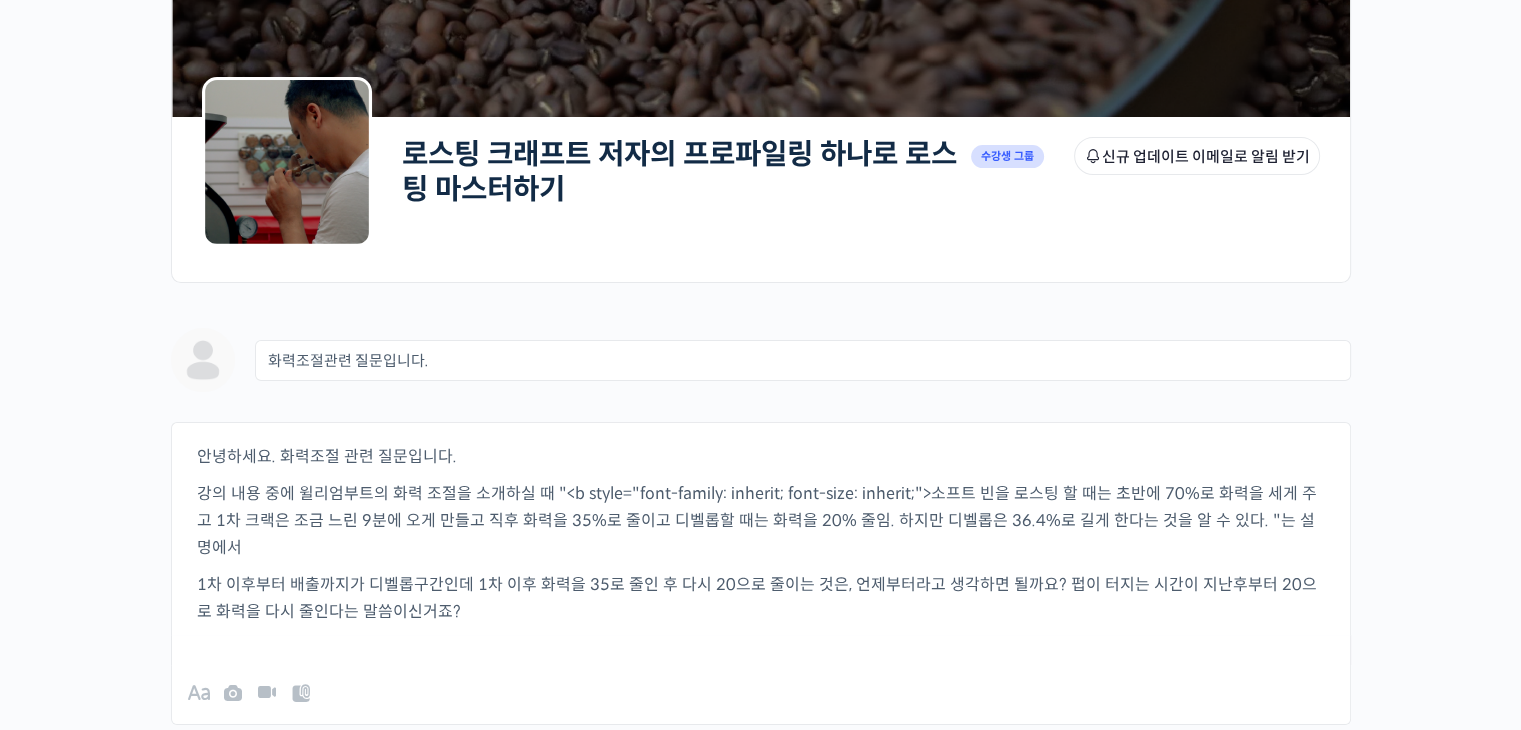type on "지난번에 한 것과 질문이 겹침" 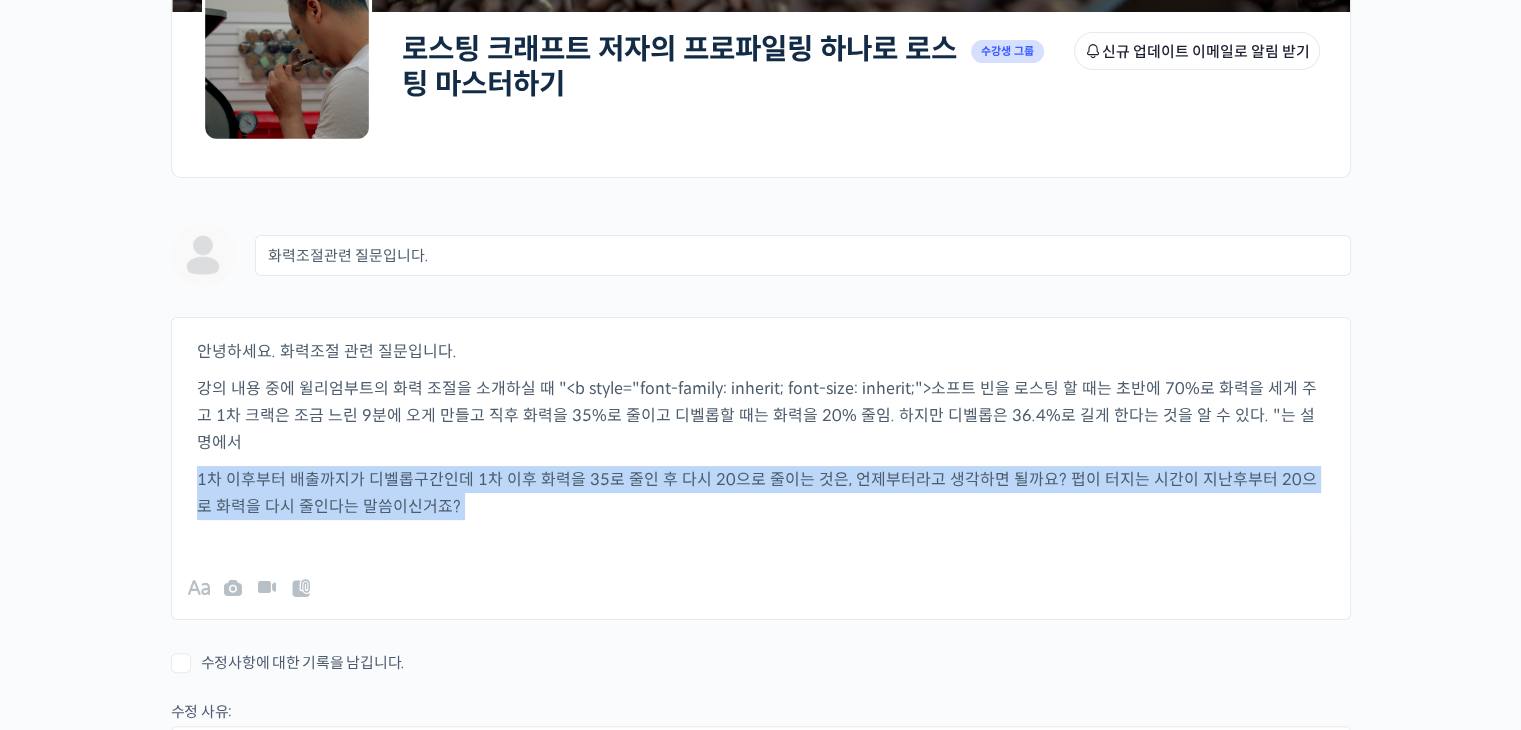 drag, startPoint x: 467, startPoint y: 587, endPoint x: 195, endPoint y: 345, distance: 364.0714 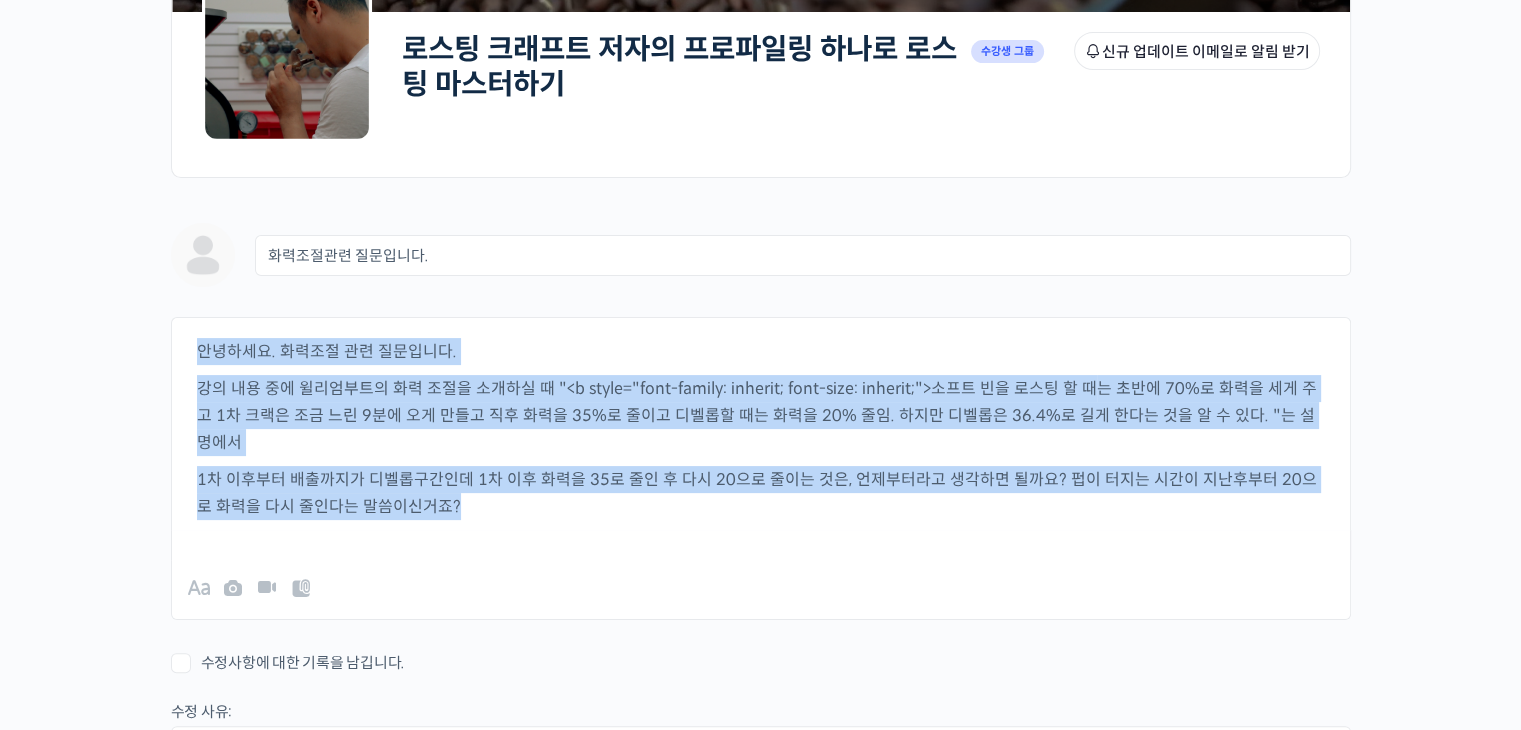 drag, startPoint x: 195, startPoint y: 356, endPoint x: 544, endPoint y: 524, distance: 387.3306 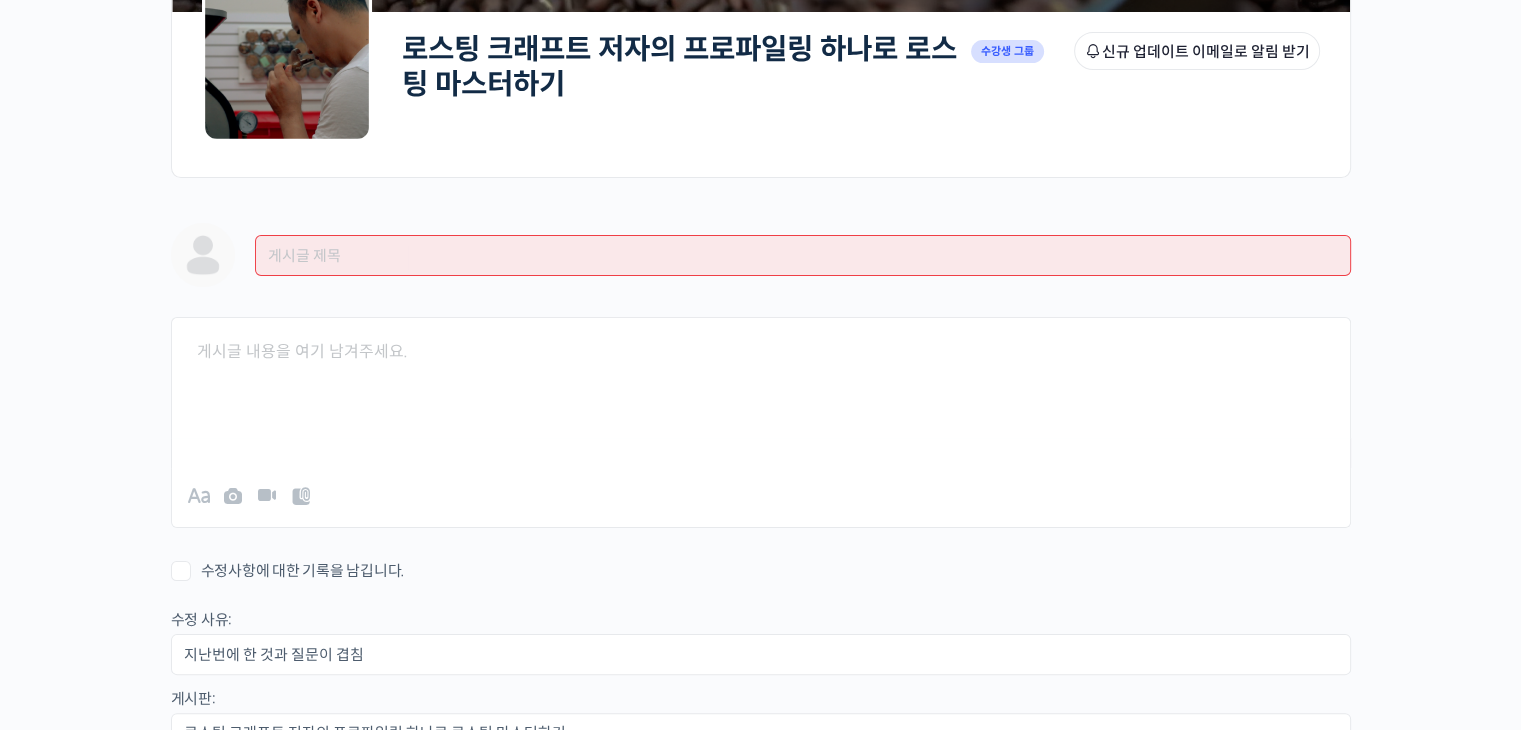 drag, startPoint x: 524, startPoint y: 249, endPoint x: 535, endPoint y: 246, distance: 11.401754 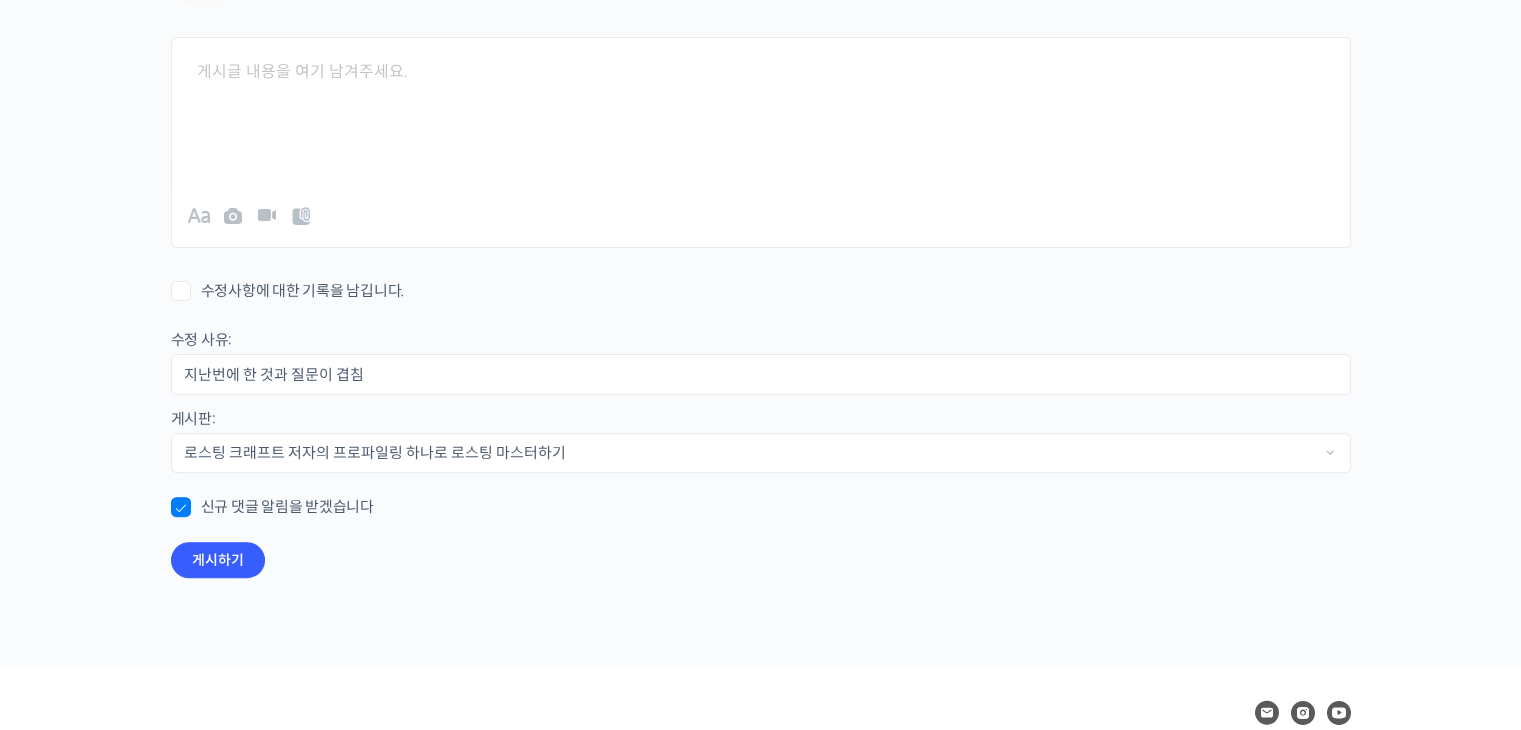 scroll, scrollTop: 708, scrollLeft: 0, axis: vertical 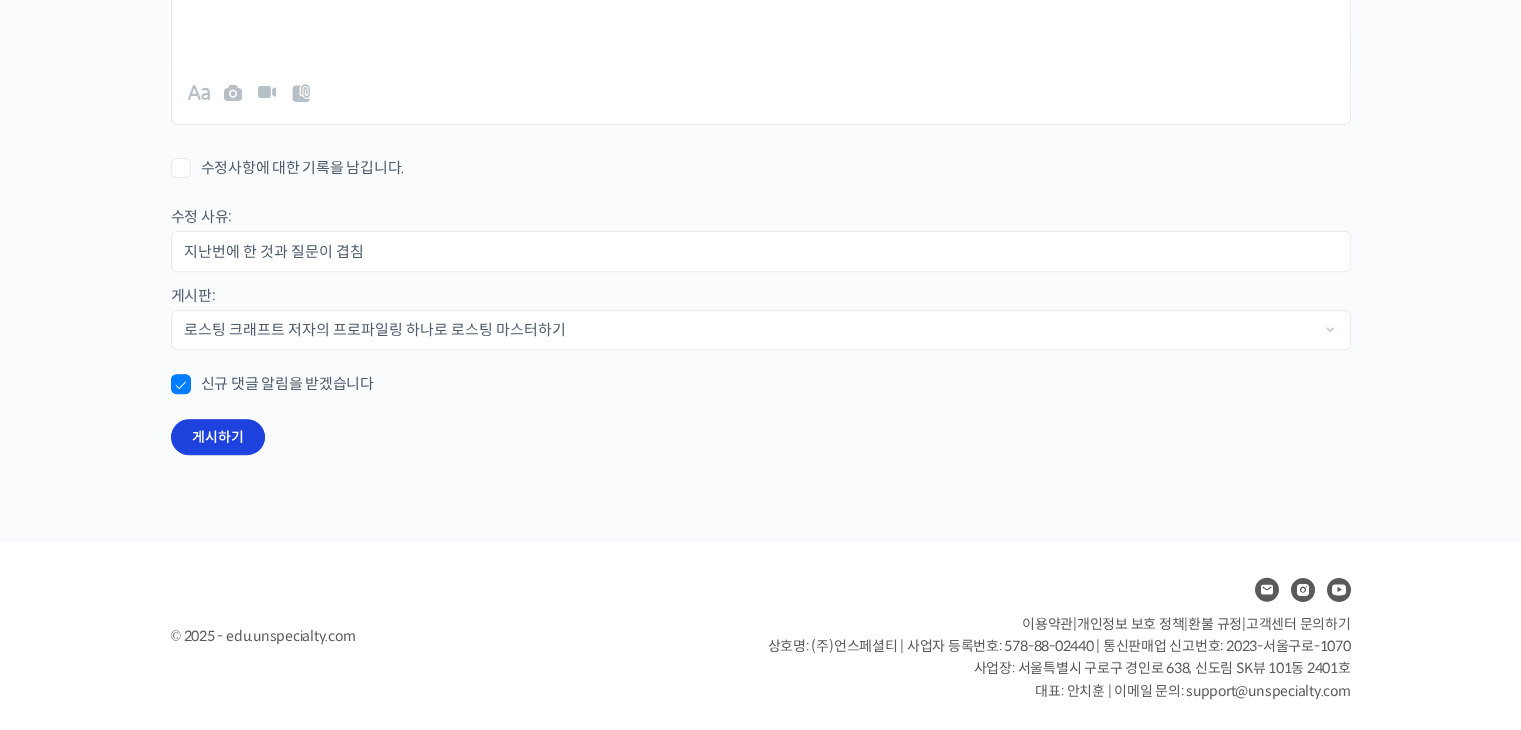 type 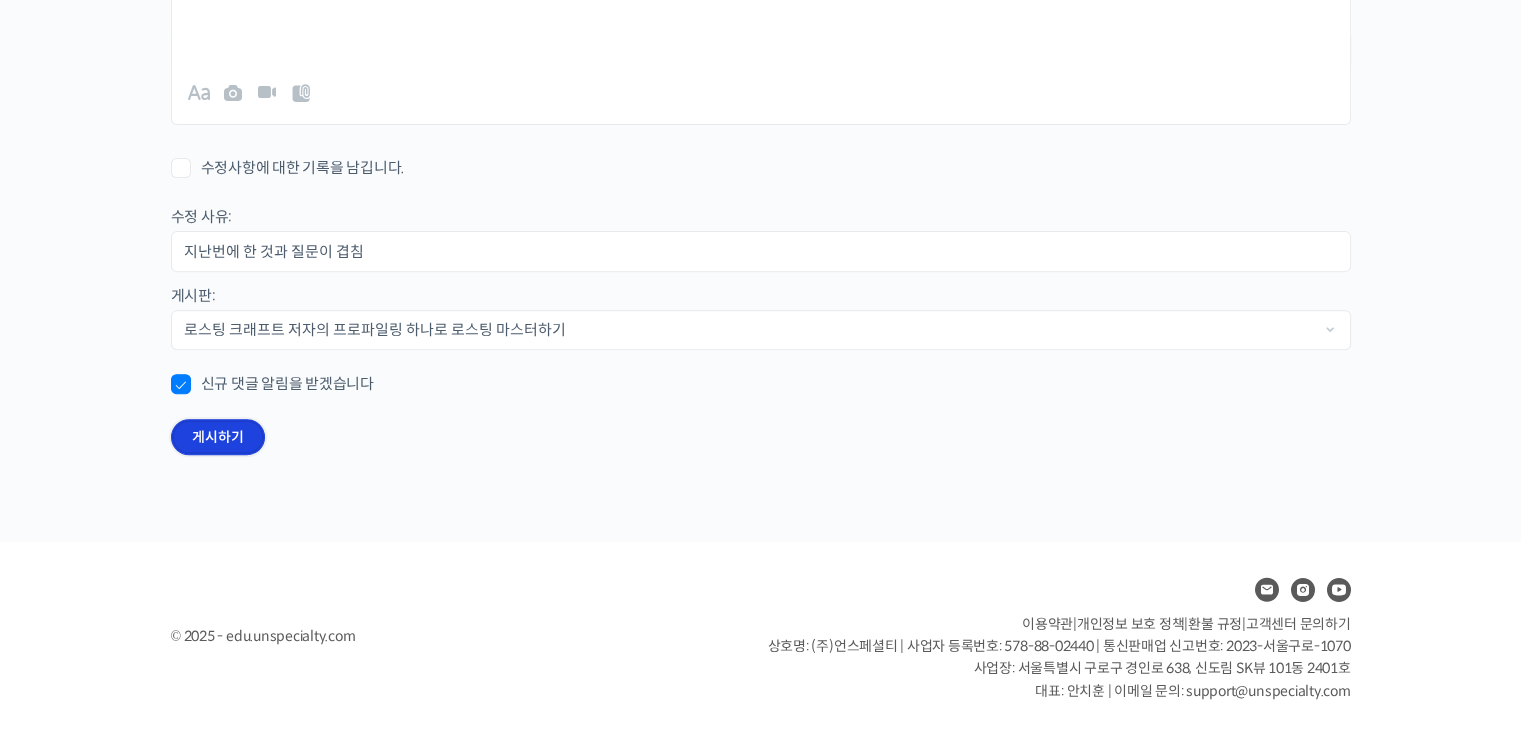 click on "게시하기" at bounding box center (218, 437) 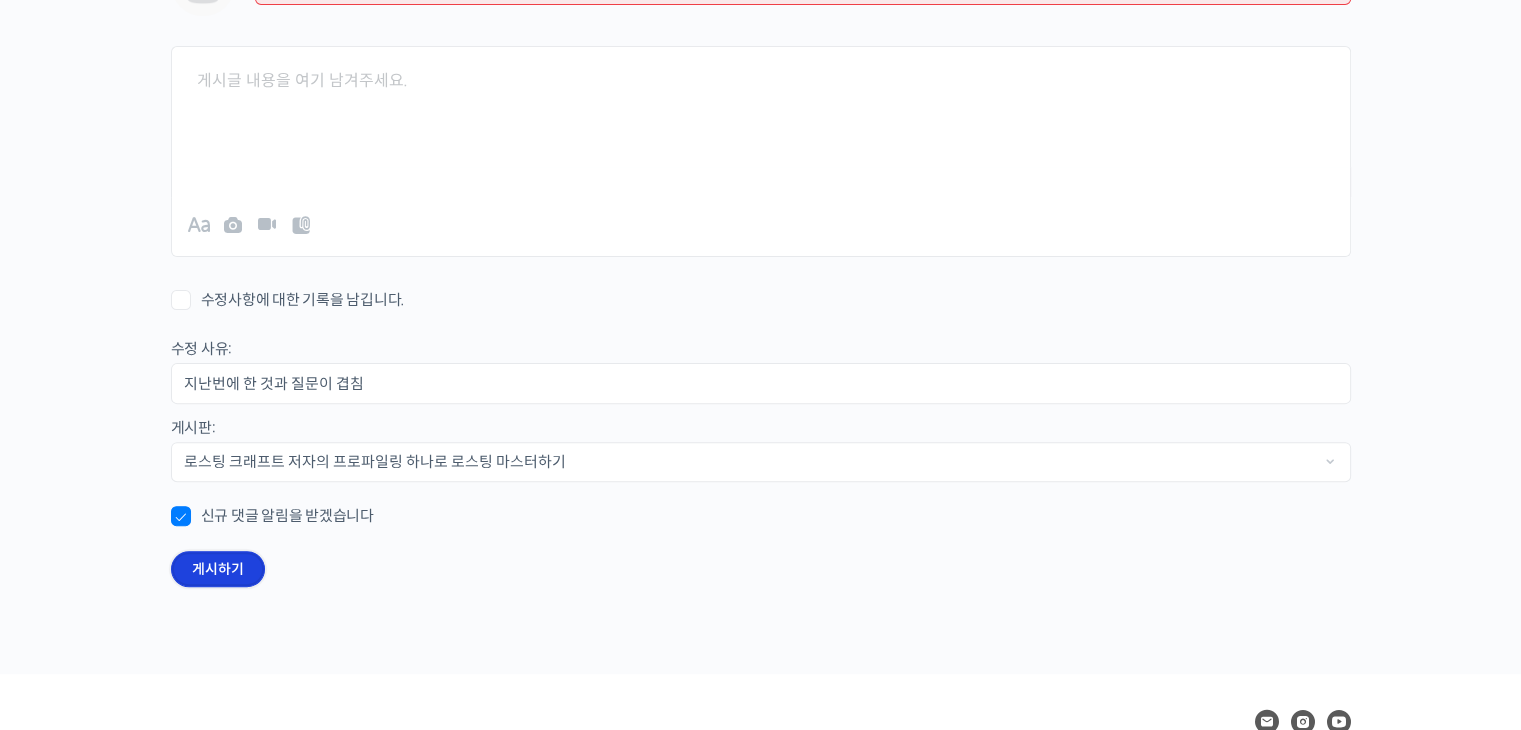 scroll, scrollTop: 308, scrollLeft: 0, axis: vertical 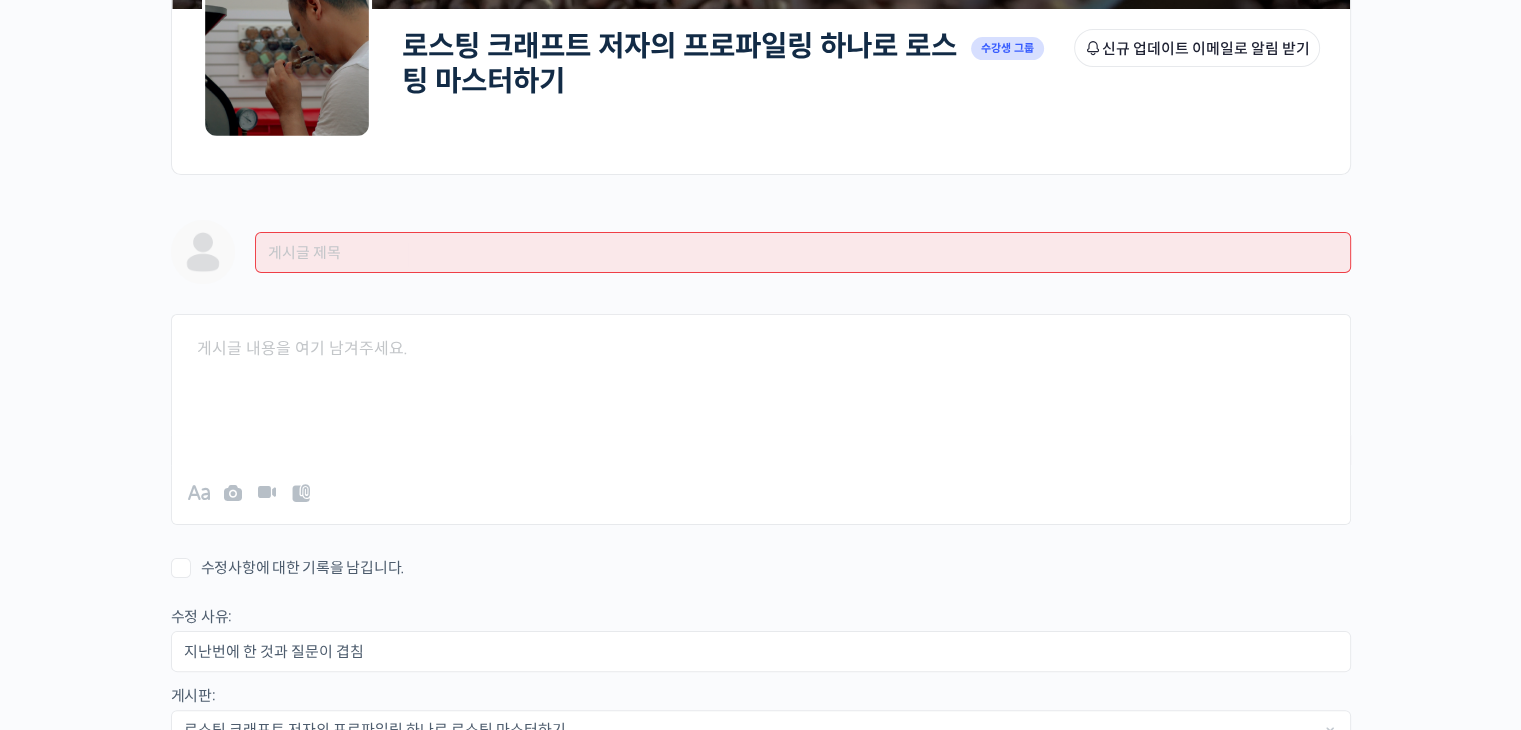click on "게시글 제목" at bounding box center [803, 252] 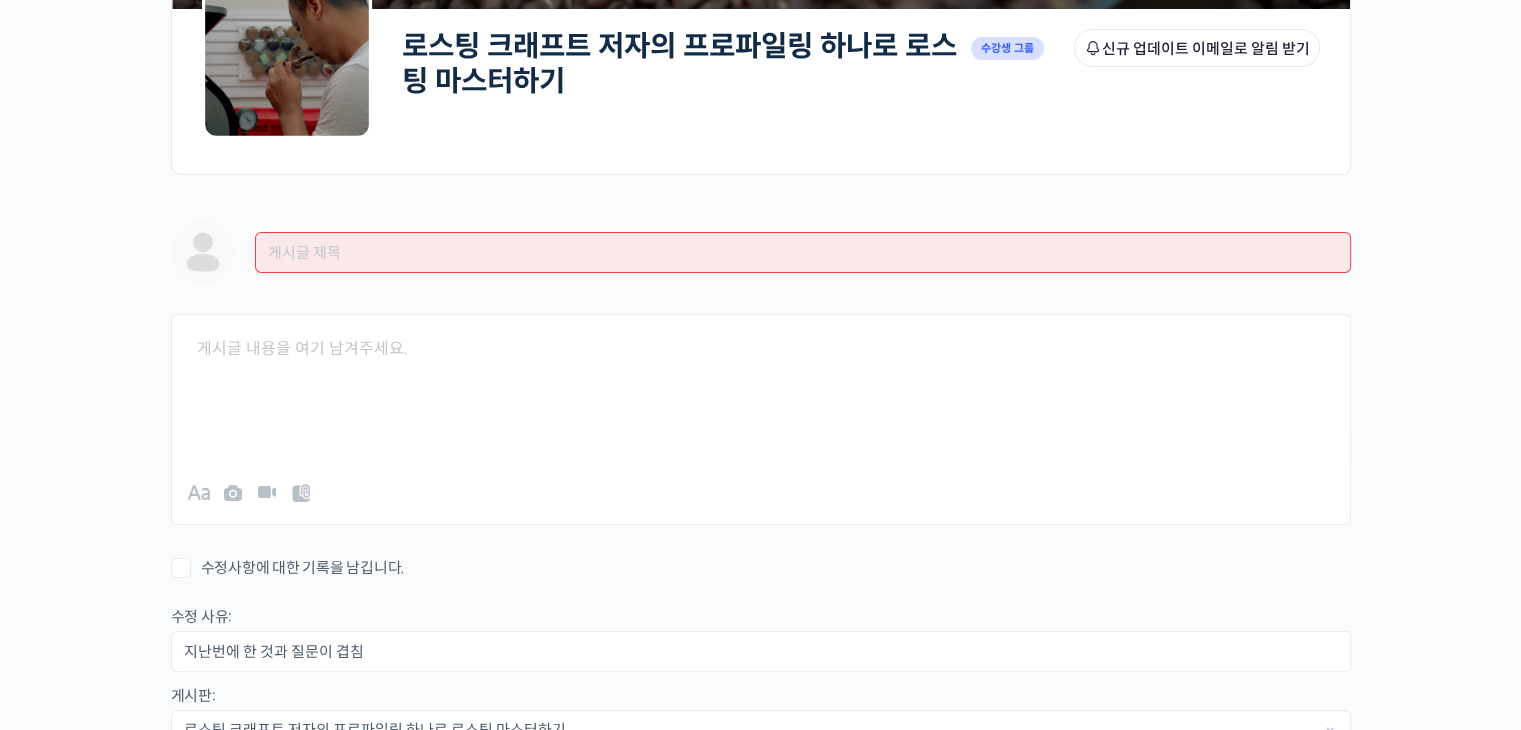 click on "게시글 제목
취소하기
Upload Failed
Error
Upload Failed
Error
Upload Failed
Check
Error
0% Uploaded
B I 1." at bounding box center [761, 538] 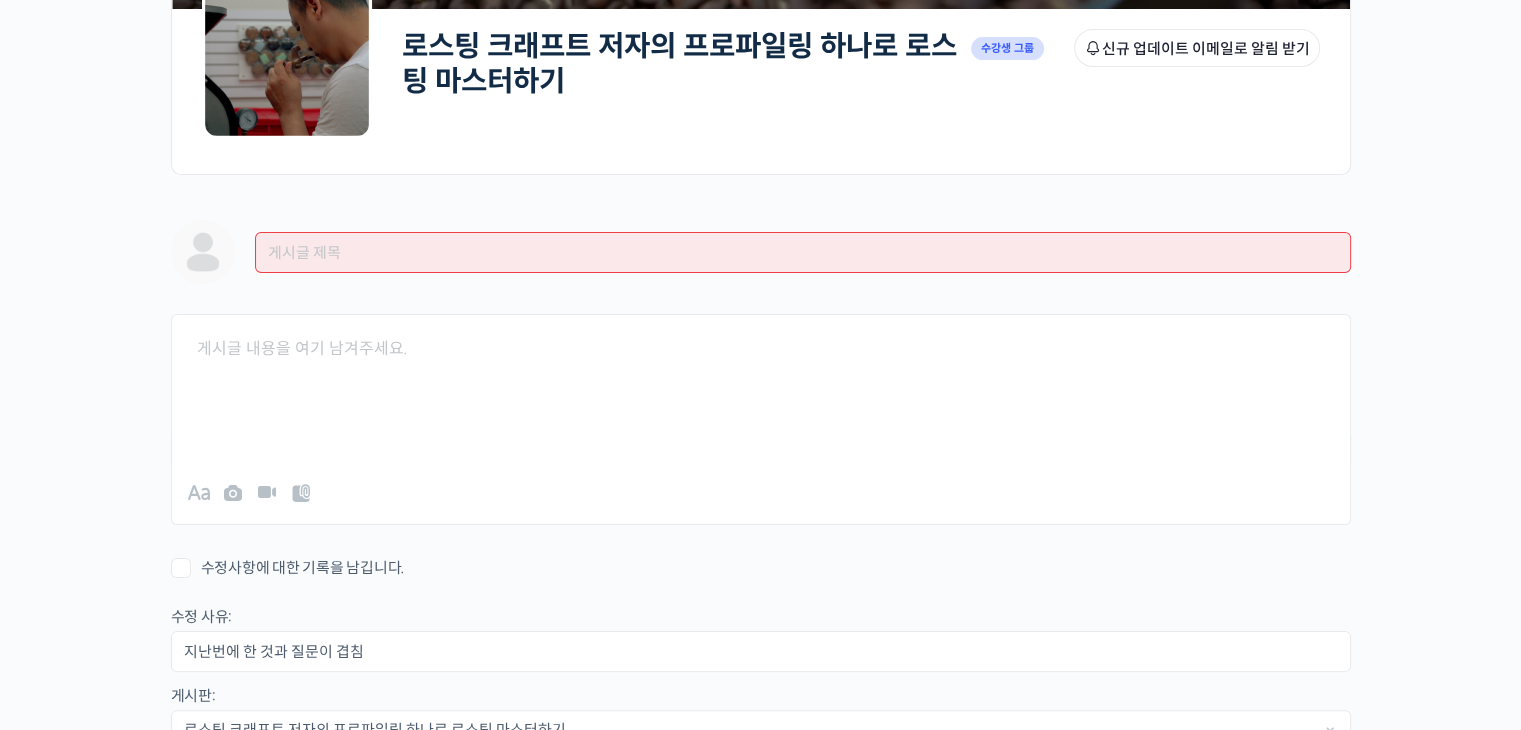 scroll, scrollTop: 508, scrollLeft: 0, axis: vertical 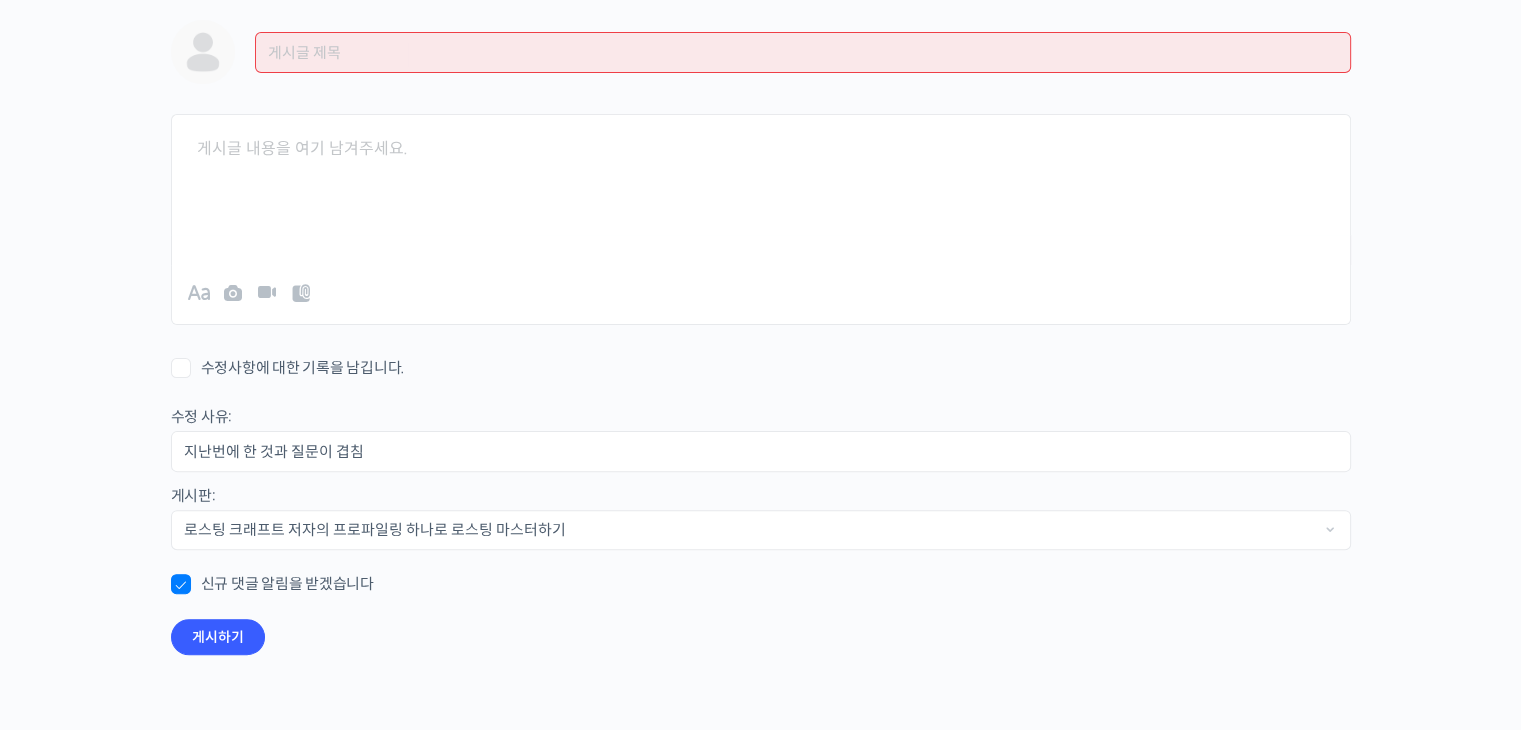 click on "수정사항에 대한 기록을 남깁니다." at bounding box center [288, 368] 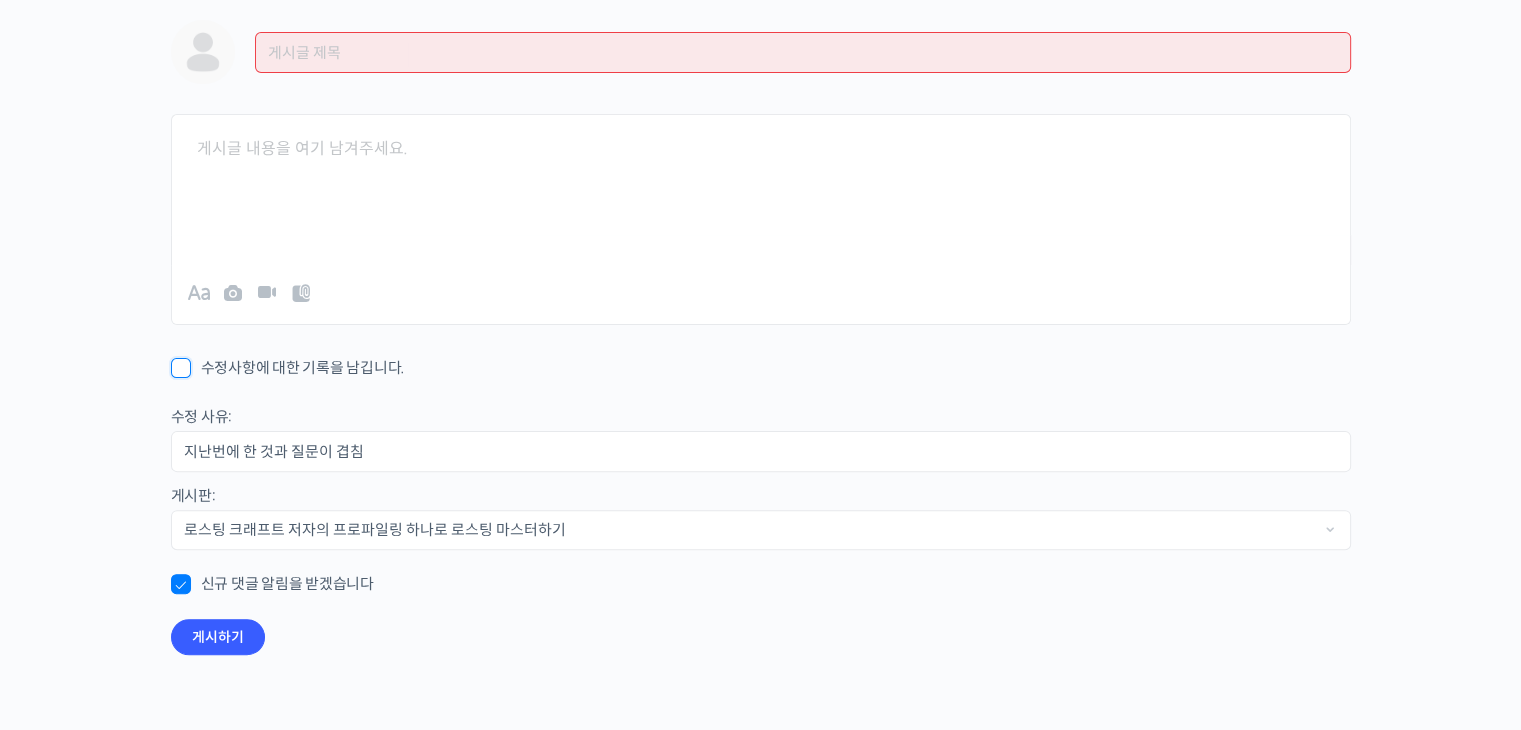 click on "수정사항에 대한 기록을 남깁니다." at bounding box center [177, 361] 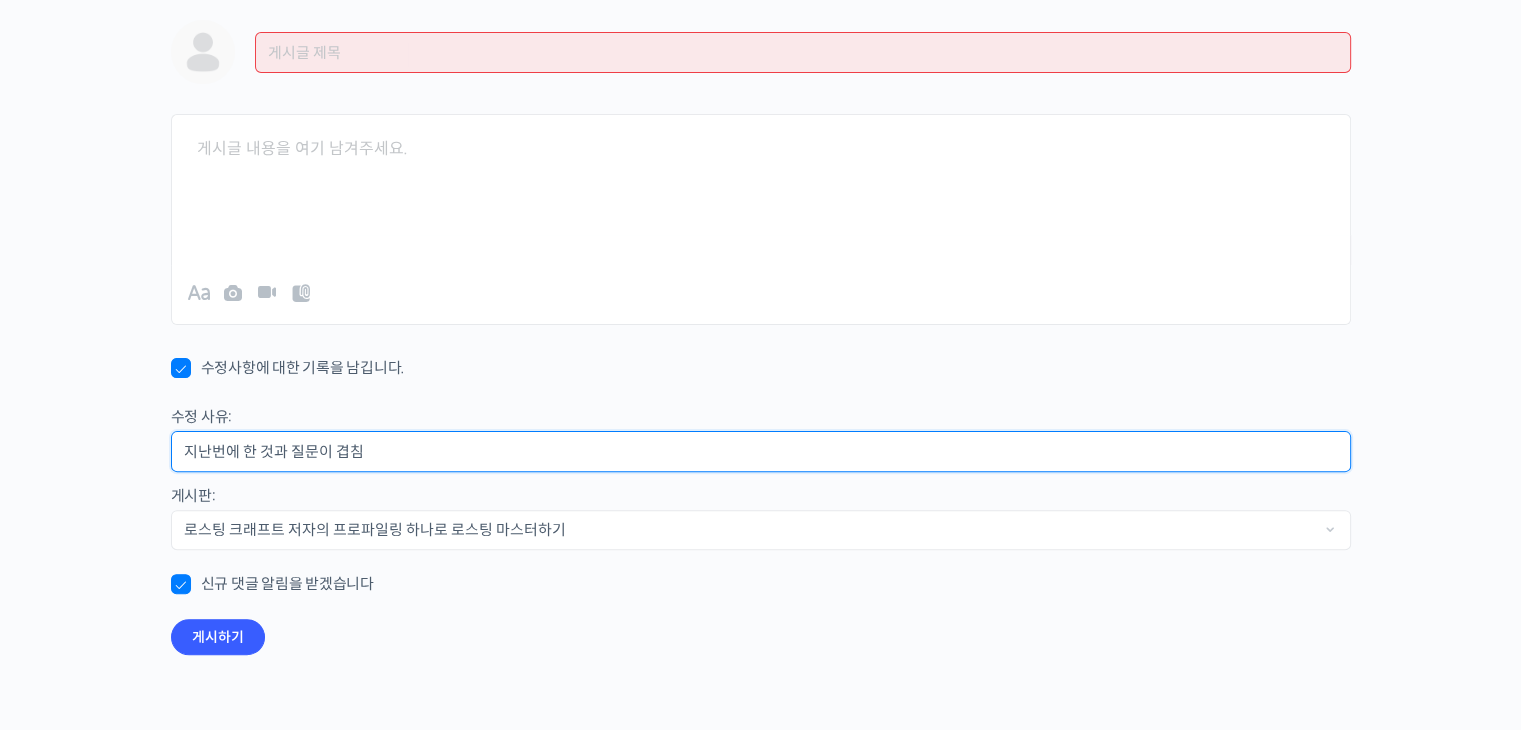 drag, startPoint x: 401, startPoint y: 458, endPoint x: 4, endPoint y: 427, distance: 398.2085 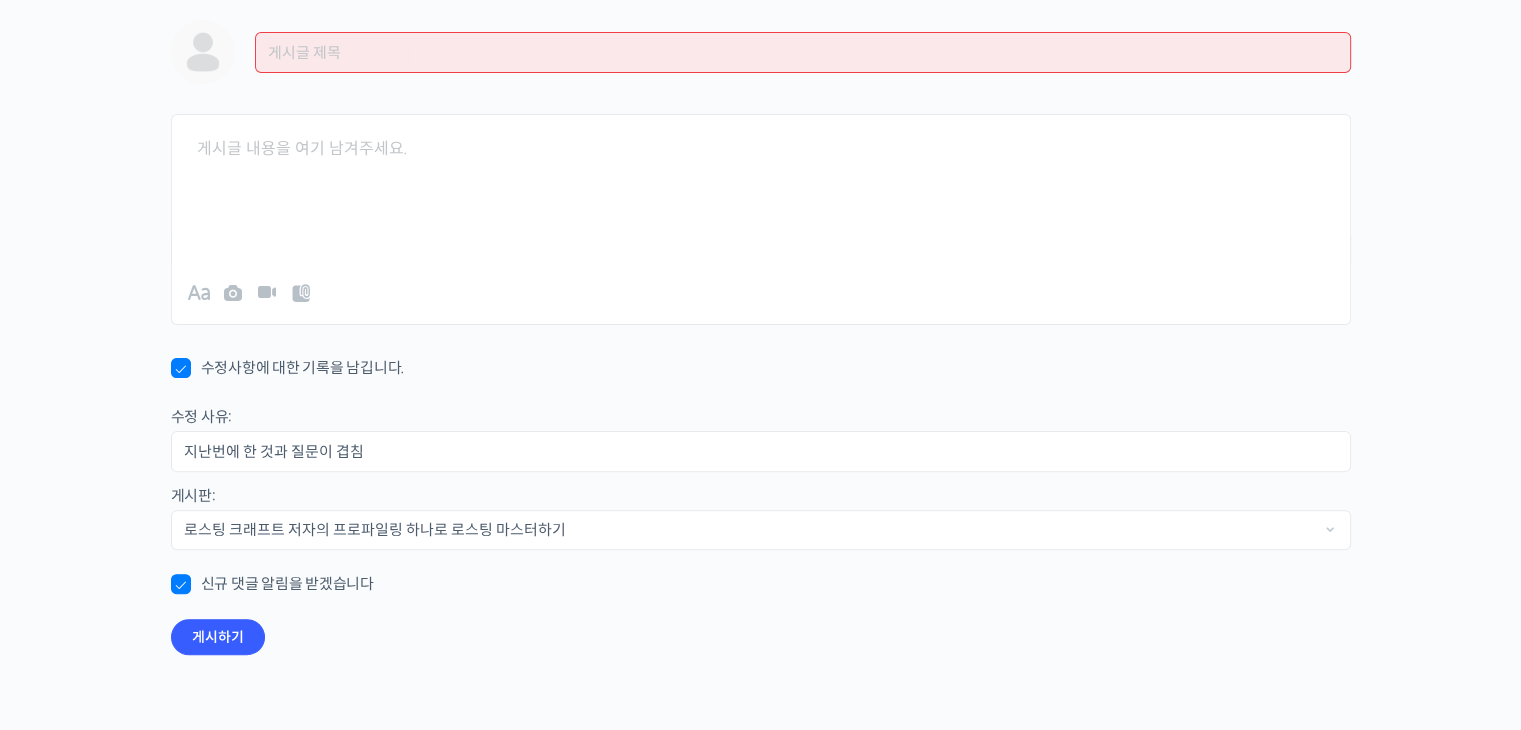 click on "게시판:
ETeRR 로스팅의 모든 것, 국가대표 주성현 로스터의 심화 클래스
Strength Level, 생두별 특징을 살리는 아이덴티티 커피랩 윤원균 대표의 로스팅 클래스
기본부터 심화까지, 신창호 바리스타의 에스프레소 AtoZ
기초부터 고급까지, 영국 국가대표 박상호 바리스타의 브루잉 클래스
기초부터 정확히, 브루잉 국가대표의 브루잉 AtoZ 클래스
라떼아트 월드 챔피언의 노하우를 모두 담은 클래스
로스팅 챔피언의 로스팅 AtoZ! 기초부터 프로파일 설계까지
로스팅 크래프트 저자의 프로파일링 하나로 로스팅 마스터하기
맛있는 커피 한잔을 위한 필수 기초 과학
바리스타라면 꼭 알아야 할 커피의 기본 – 로스팅부터 에스프레소까지
바리스타라면 꼭 알아야 할 커피의 기본 – 생두의 원산지별 특징부터 구입, 품질 관리까지" at bounding box center (761, 521) 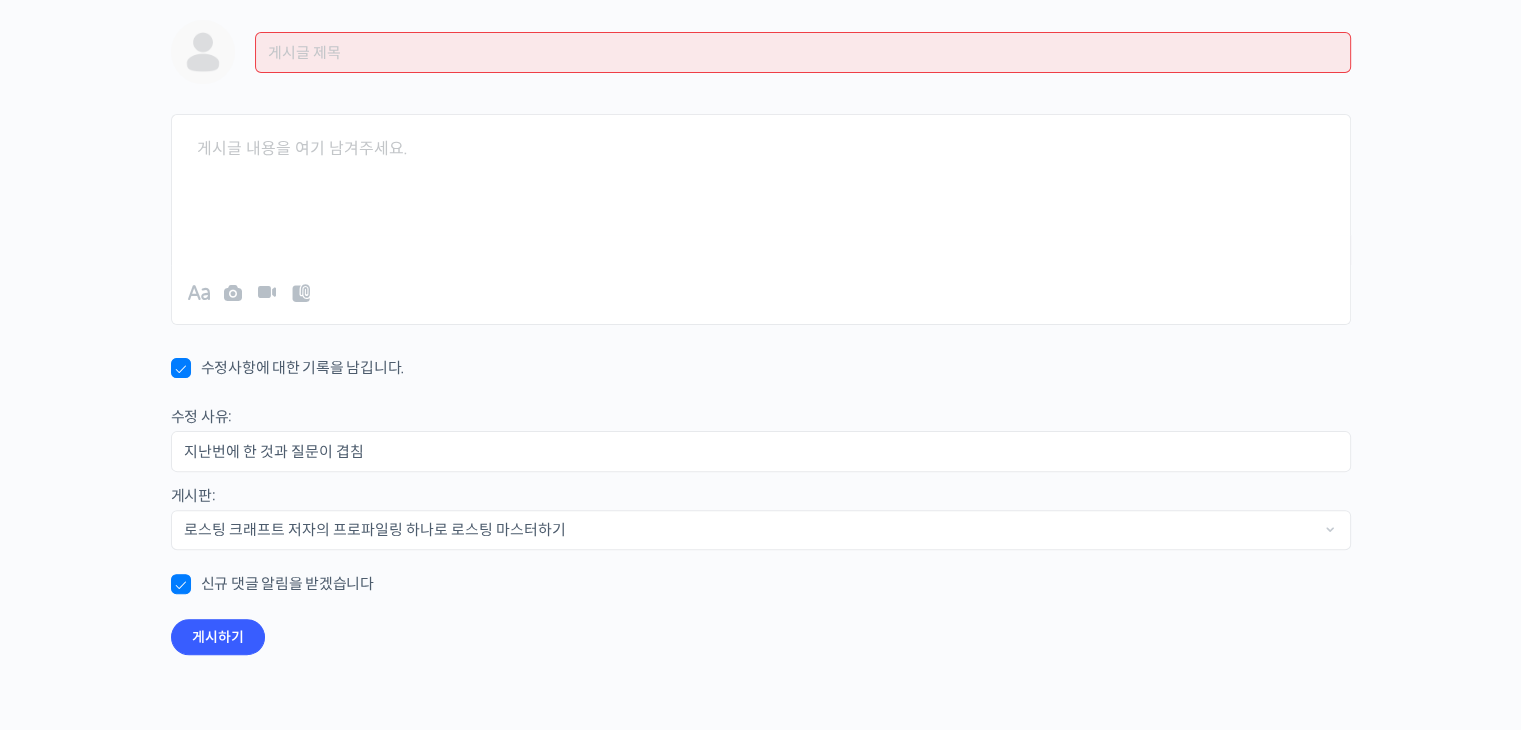 click on "신규 댓글 알림을 받겠습니다" at bounding box center [272, 584] 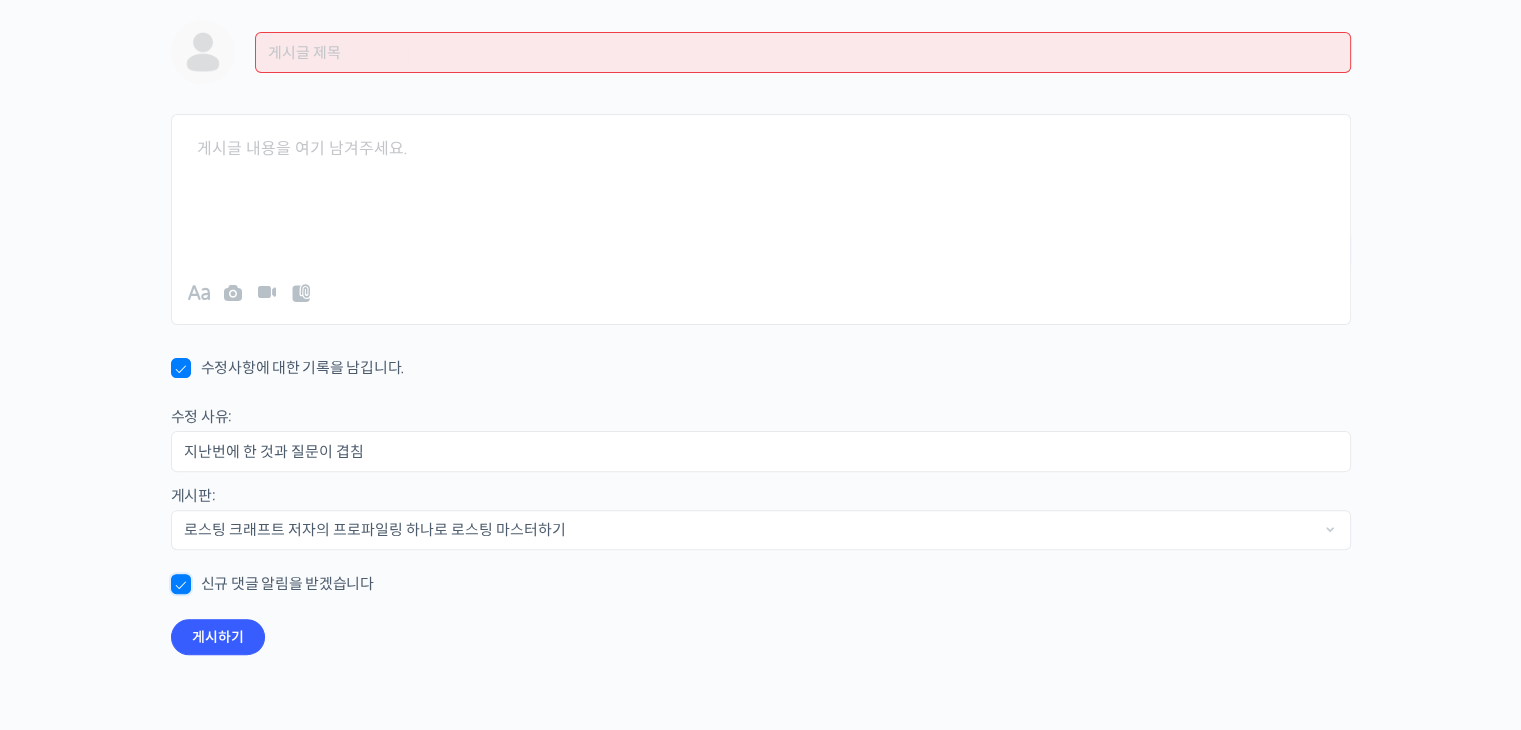 click on "신규 댓글 알림을 받겠습니다" at bounding box center (177, 576) 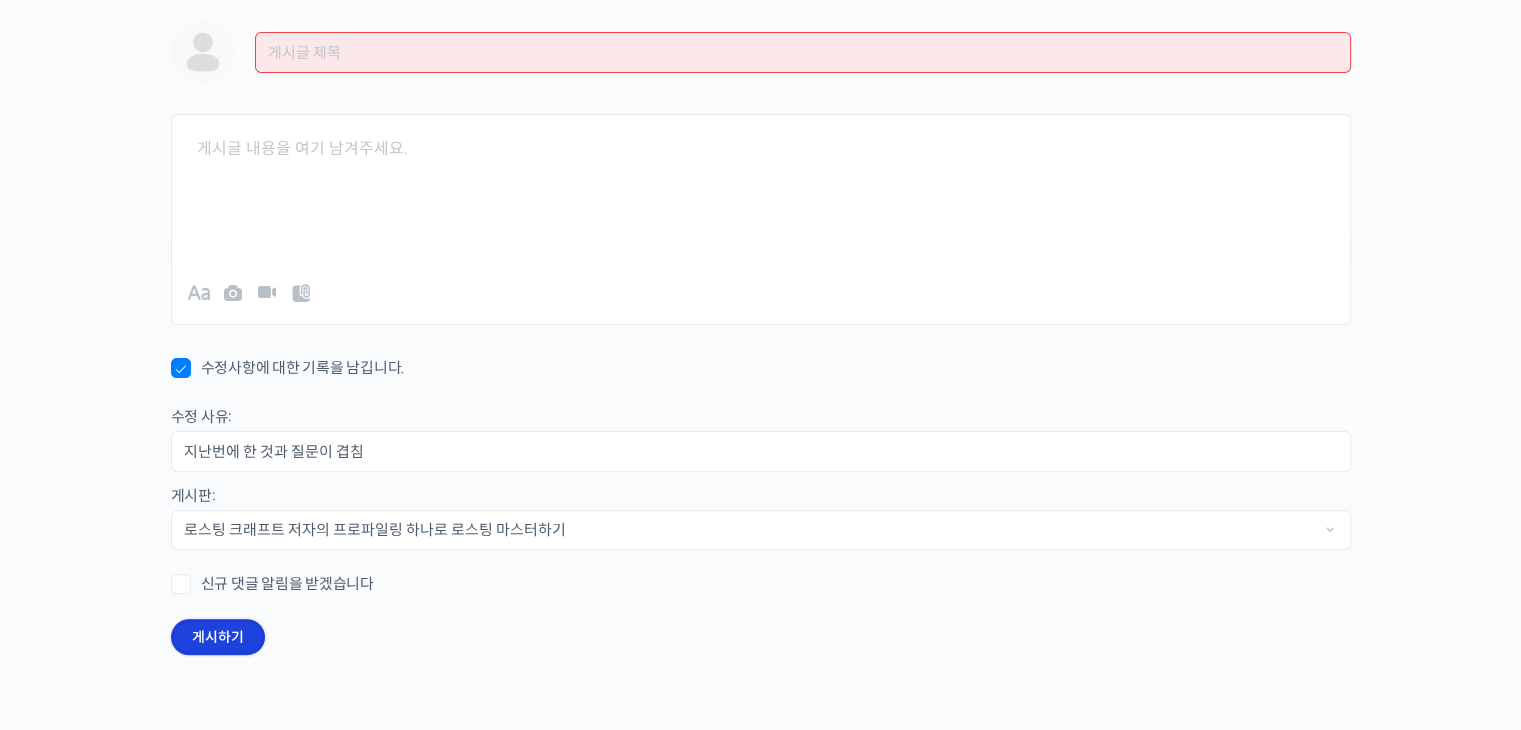 click on "게시하기" at bounding box center [218, 637] 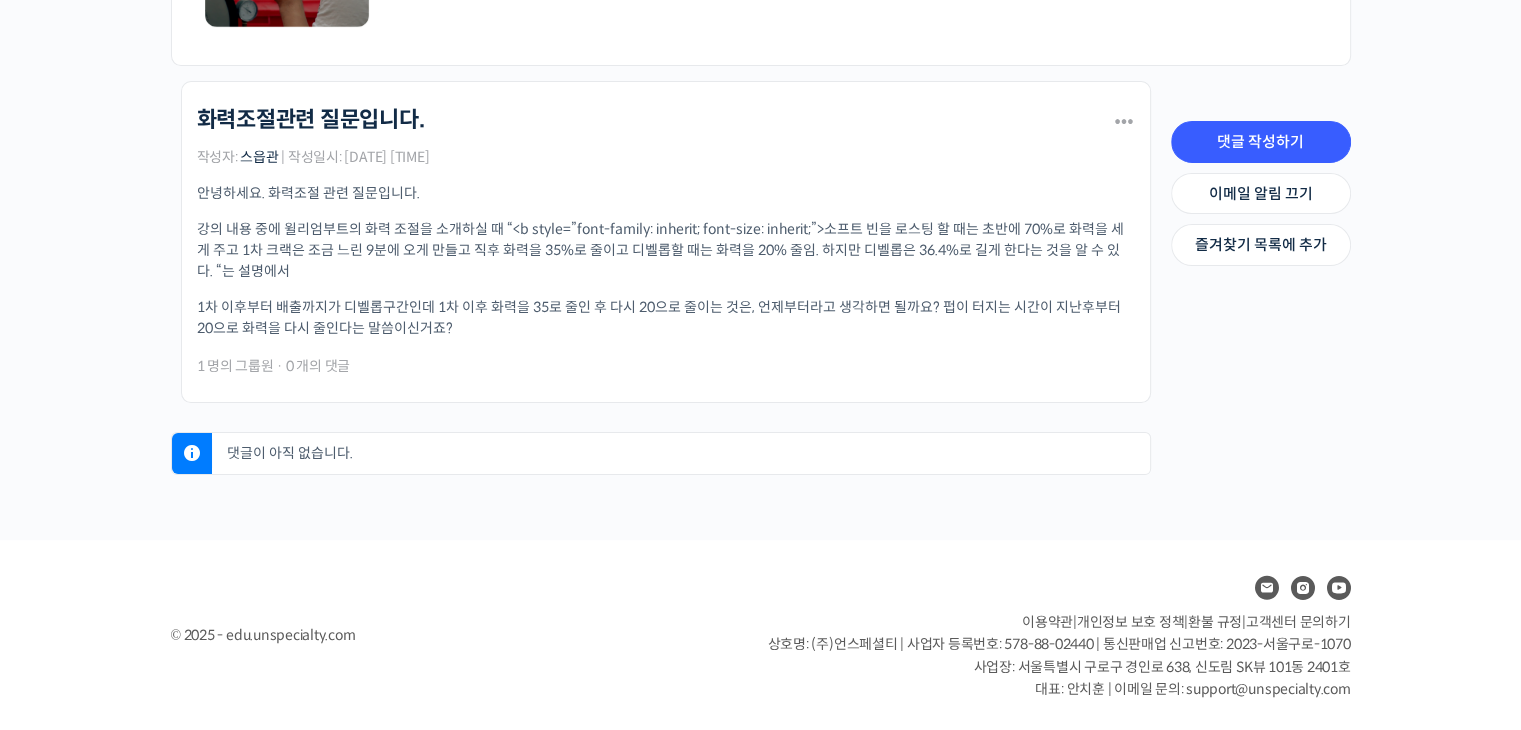 scroll, scrollTop: 0, scrollLeft: 0, axis: both 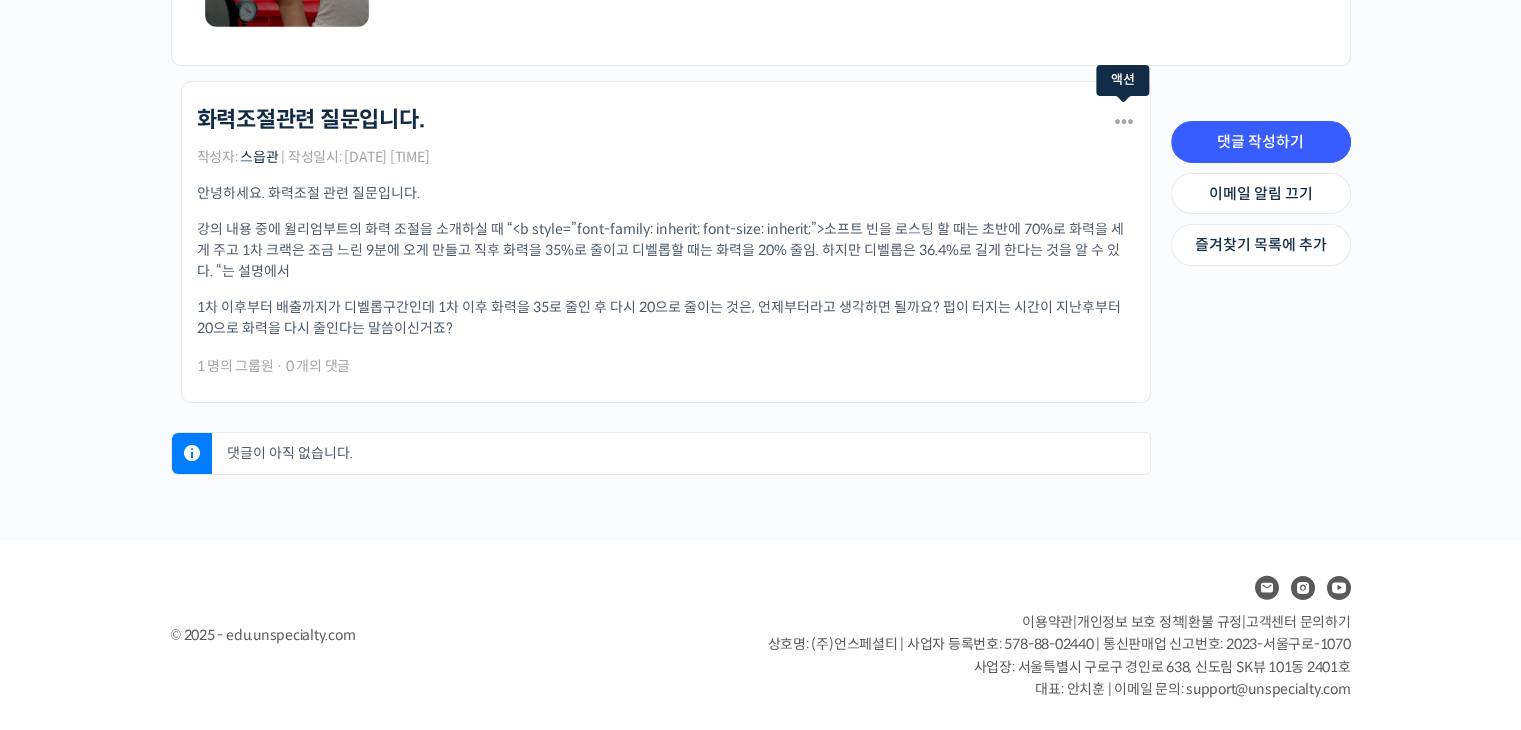 click at bounding box center [1120, 121] 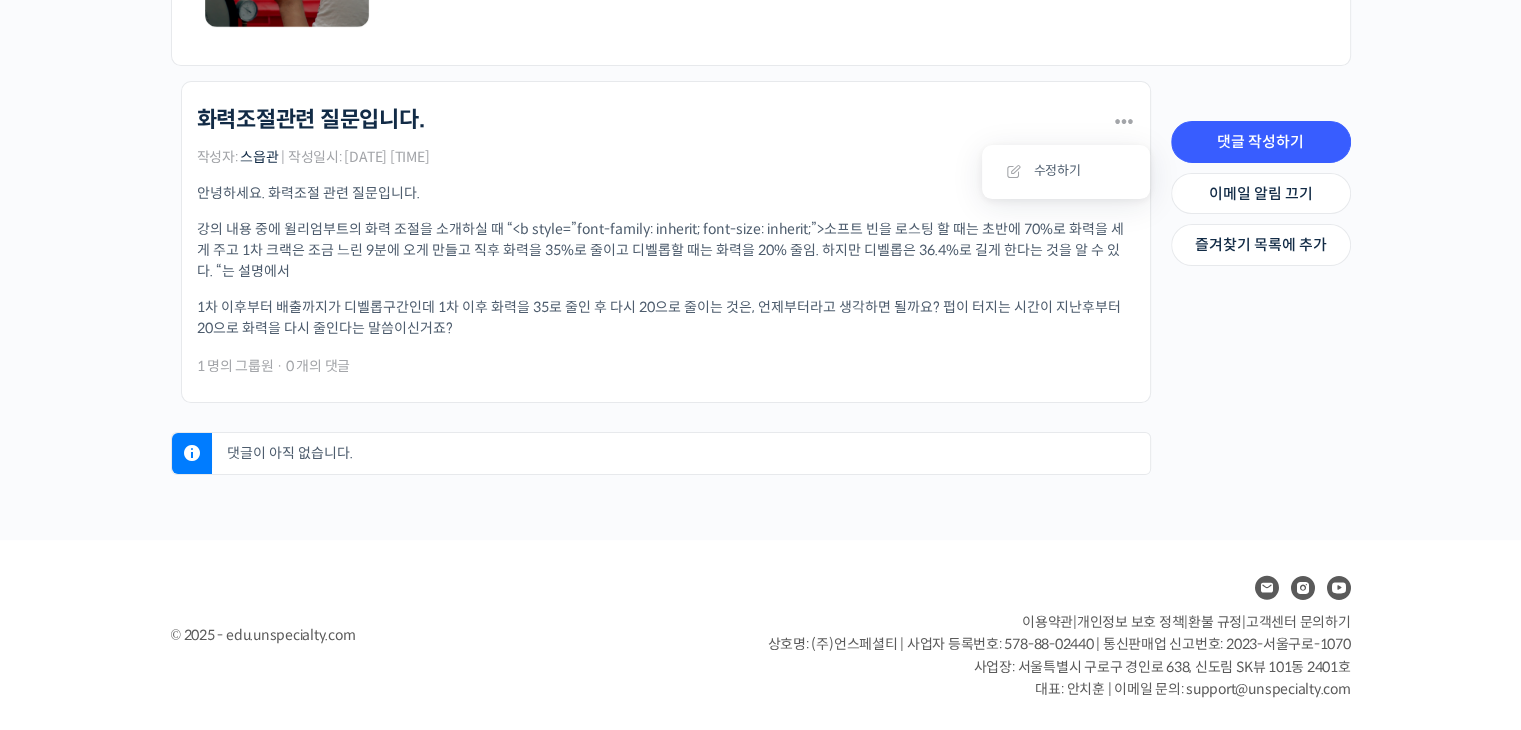 click on "화력조절관련 질문입니다." at bounding box center (311, 120) 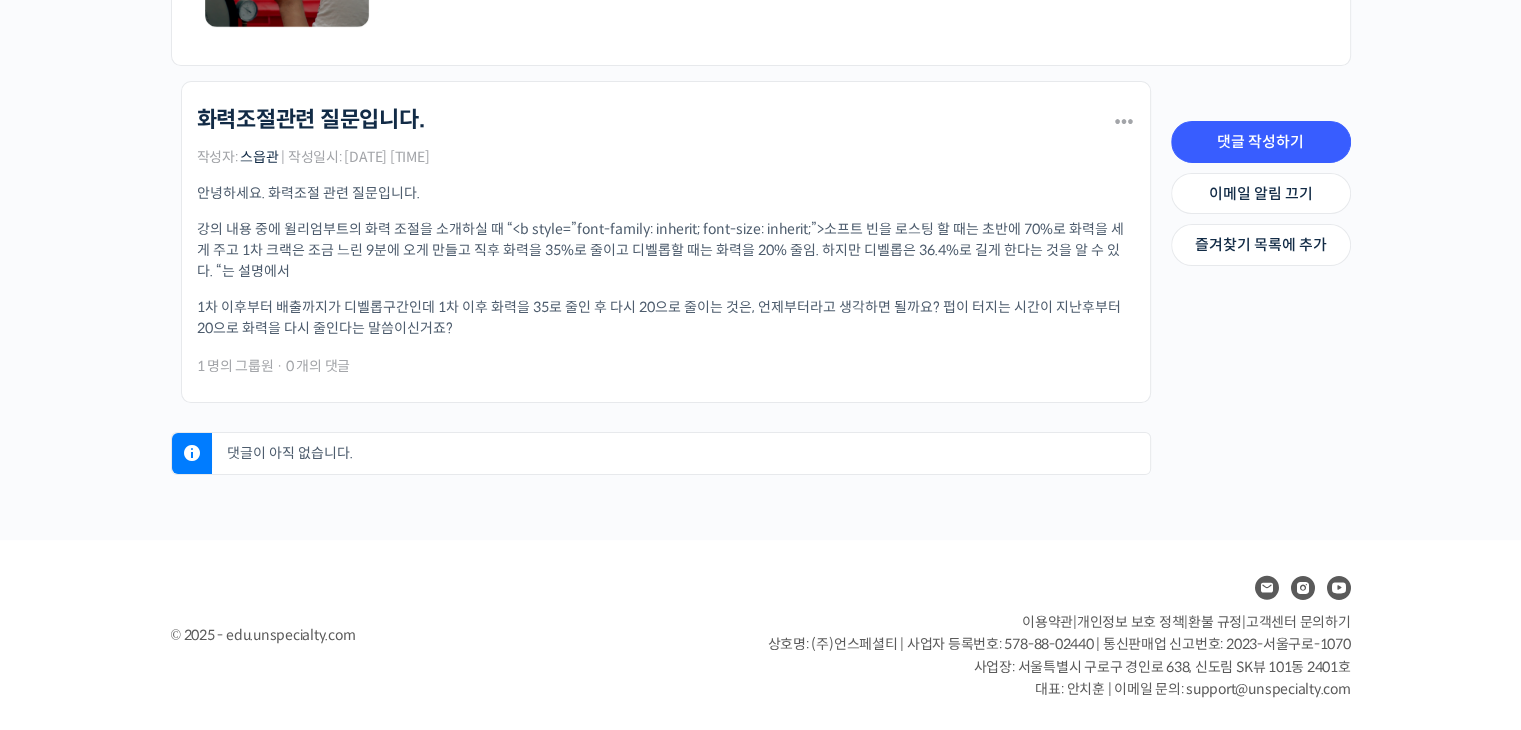 drag, startPoint x: 351, startPoint y: 104, endPoint x: 965, endPoint y: 233, distance: 627.40497 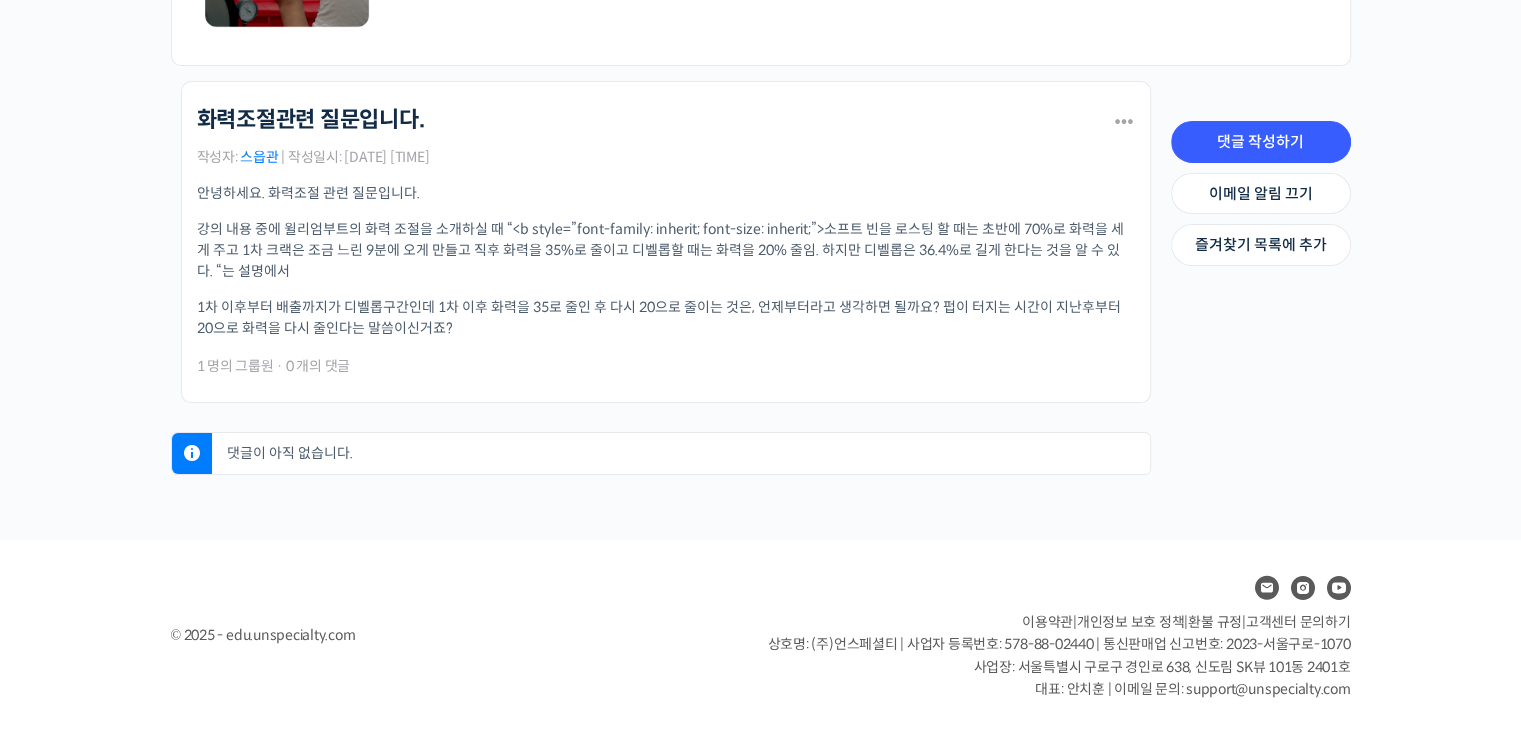 click on "스읍관" at bounding box center [259, 157] 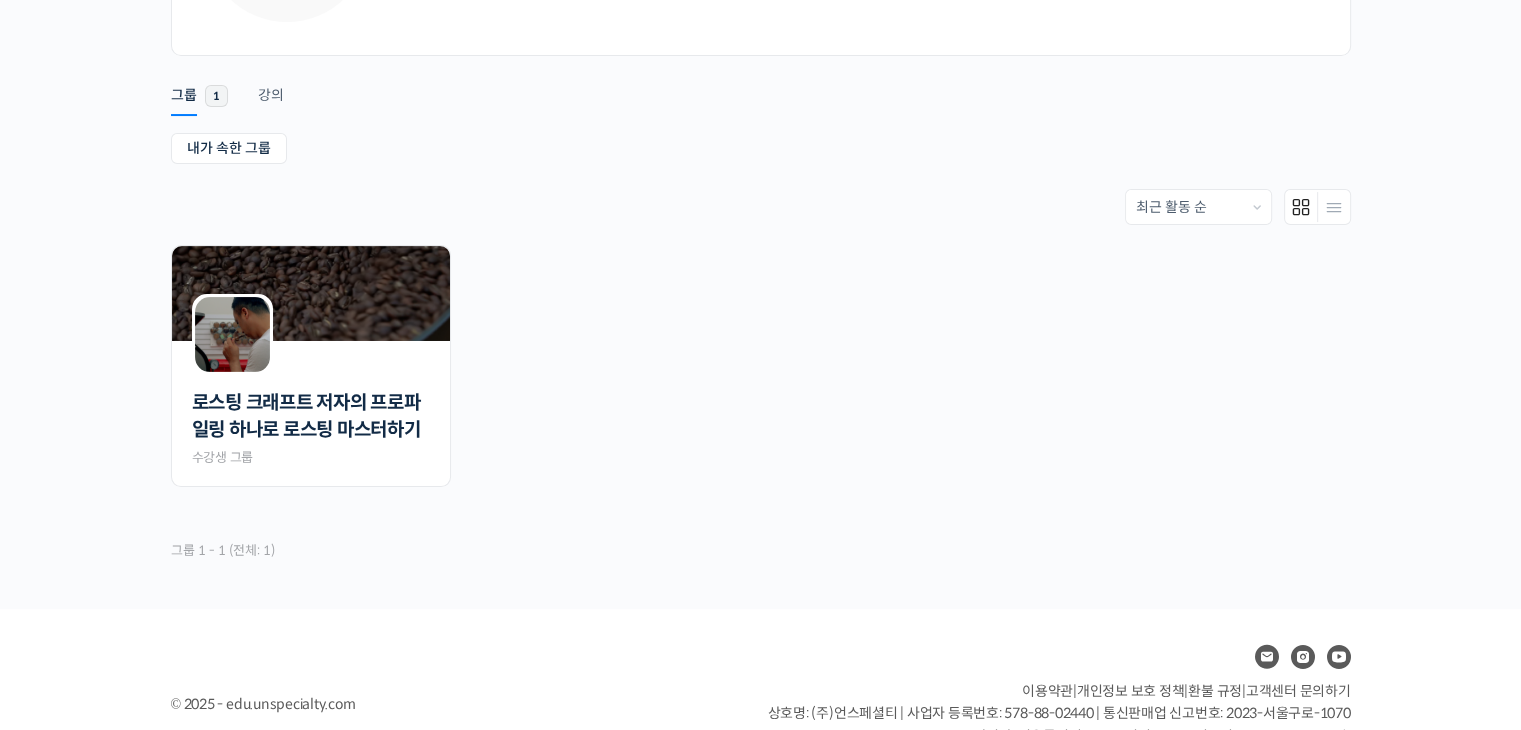 scroll, scrollTop: 300, scrollLeft: 0, axis: vertical 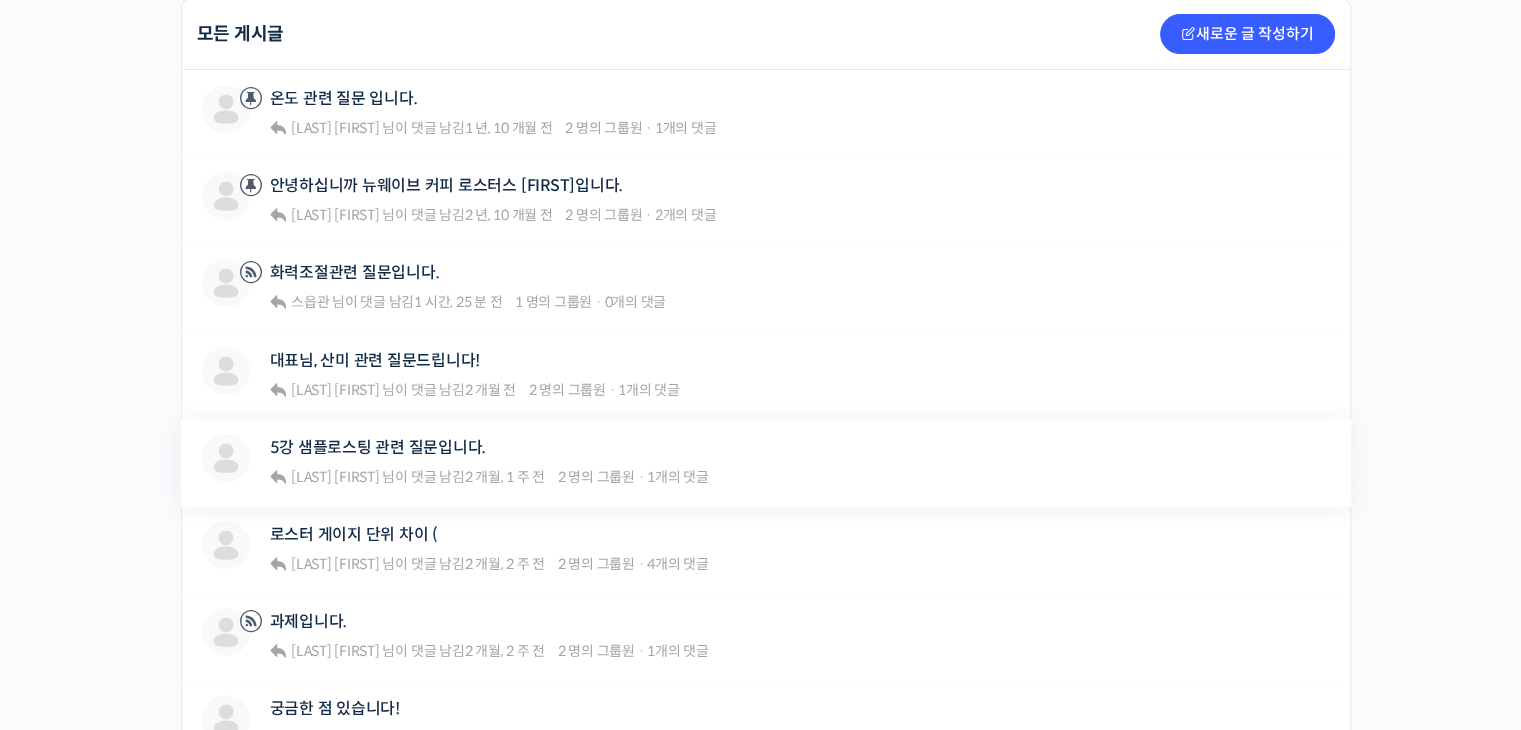 drag, startPoint x: 544, startPoint y: 455, endPoint x: 424, endPoint y: 472, distance: 121.19818 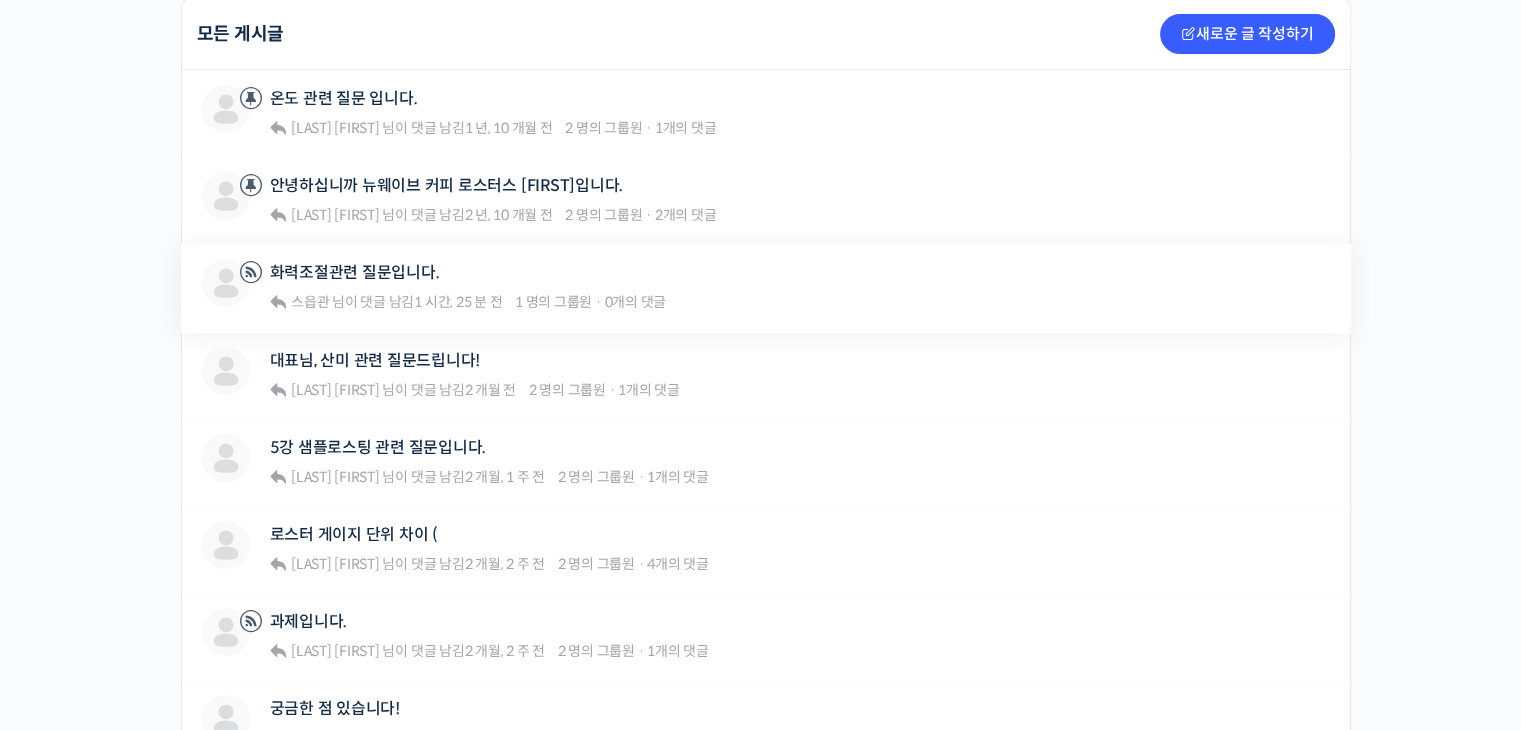 drag, startPoint x: 370, startPoint y: 301, endPoint x: 624, endPoint y: 251, distance: 258.87448 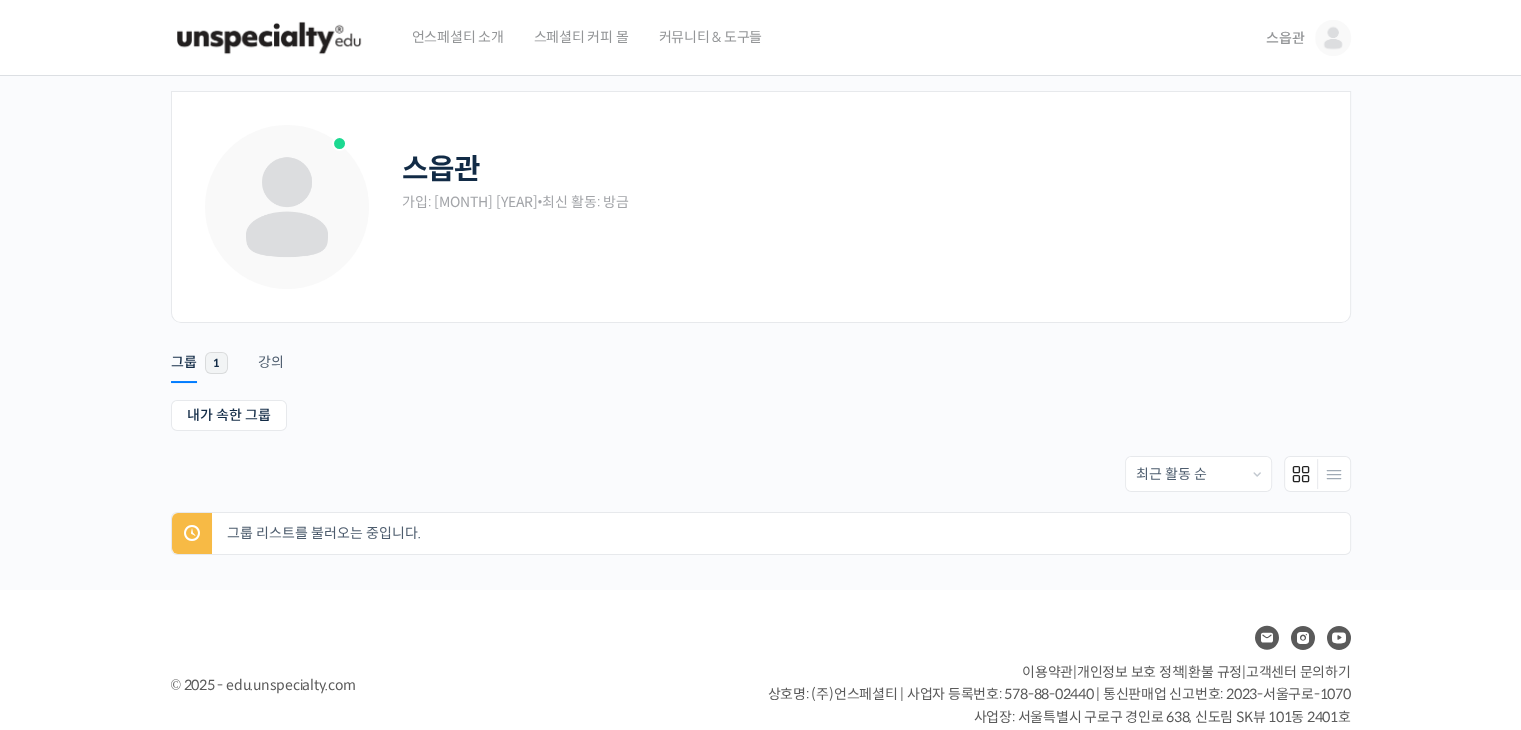 scroll, scrollTop: 0, scrollLeft: 0, axis: both 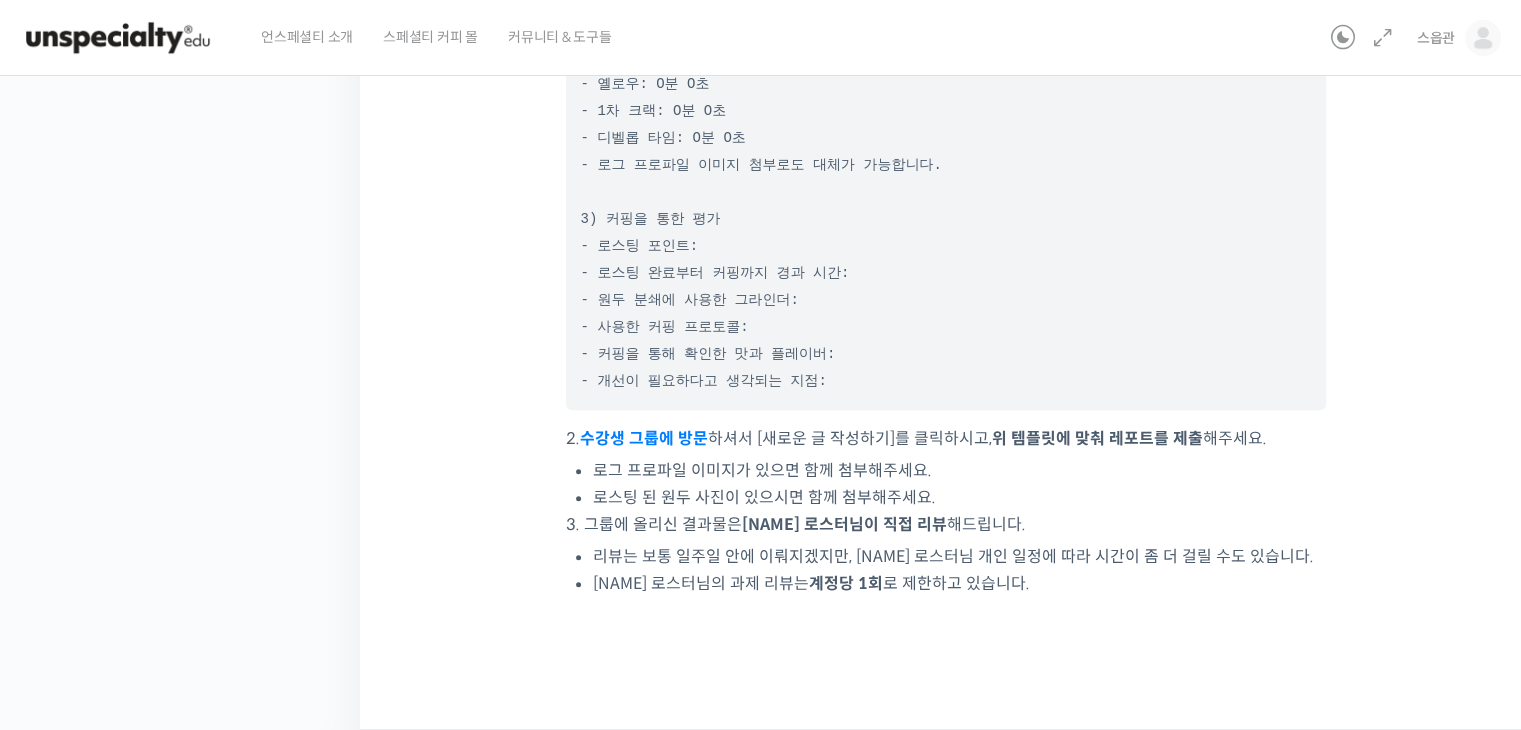 click on "수강생 그룹에 방문" at bounding box center [644, 438] 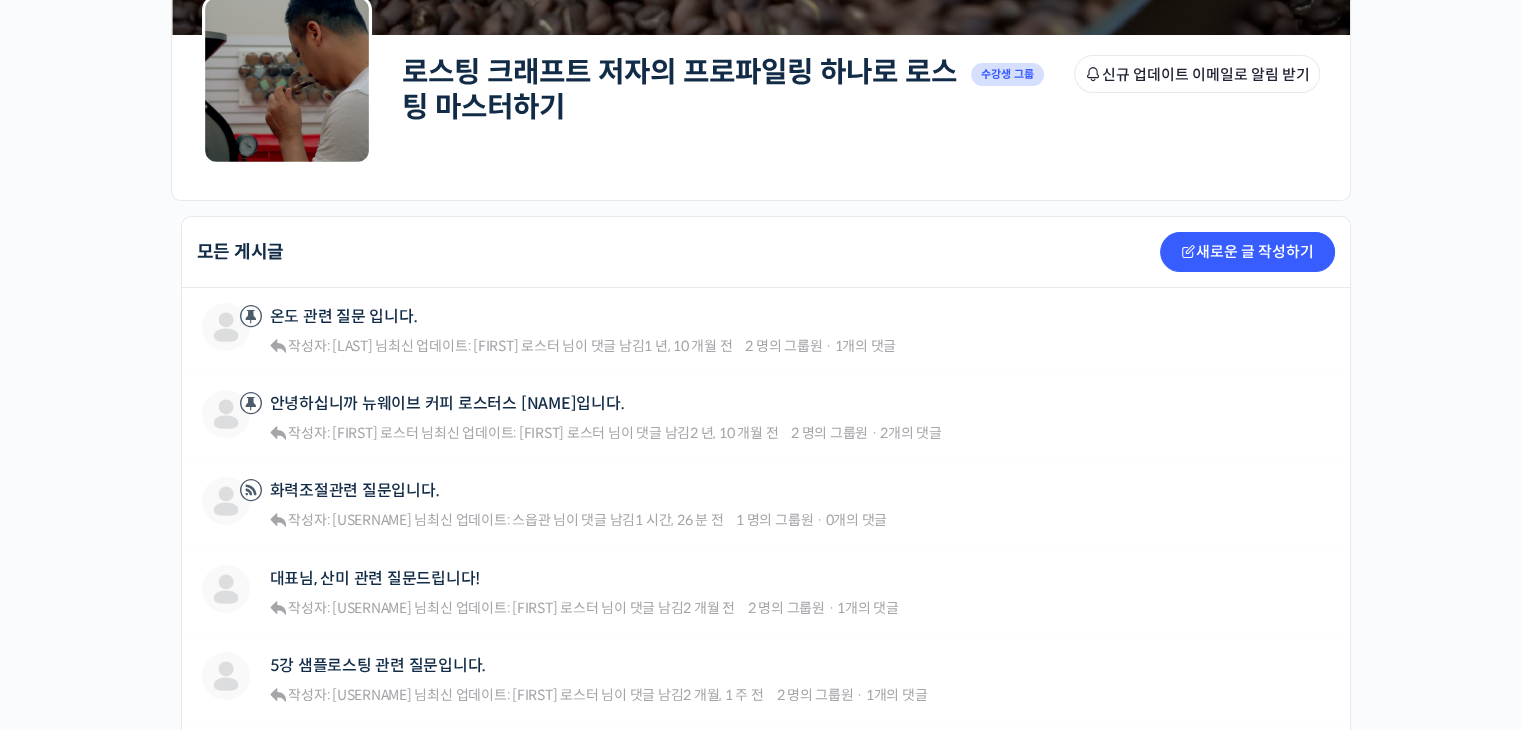 scroll, scrollTop: 300, scrollLeft: 0, axis: vertical 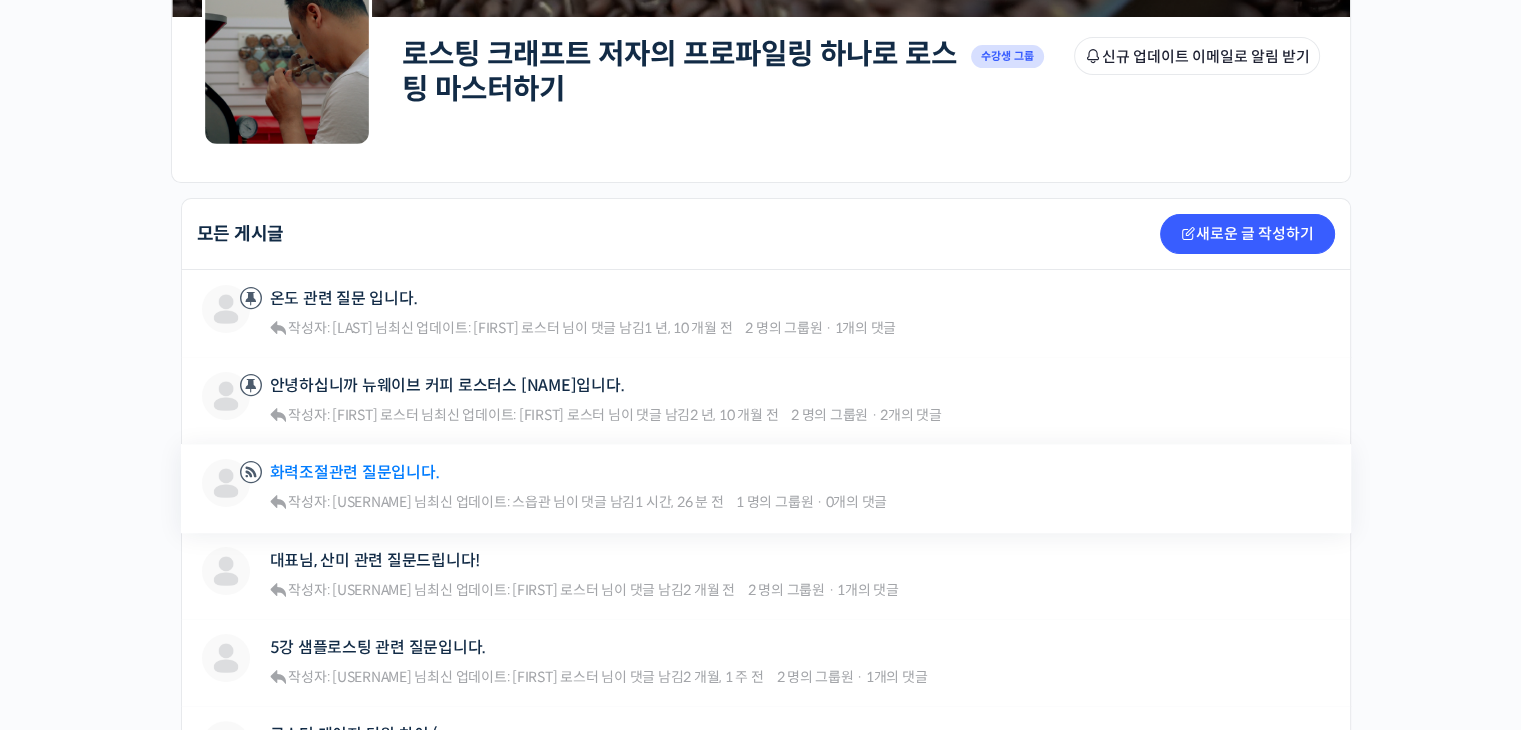 click on "화력조절관련 질문입니다." at bounding box center [355, 472] 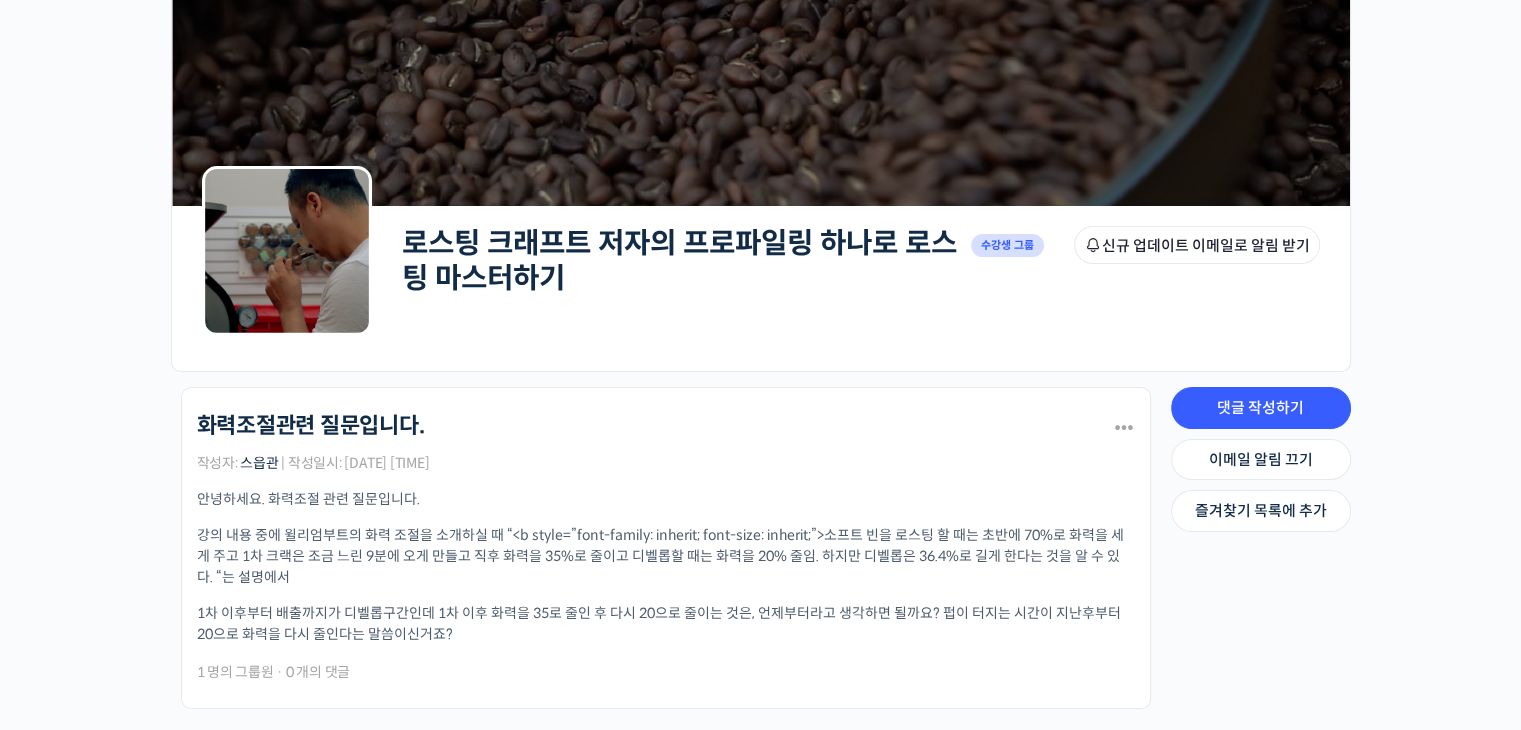 scroll, scrollTop: 200, scrollLeft: 0, axis: vertical 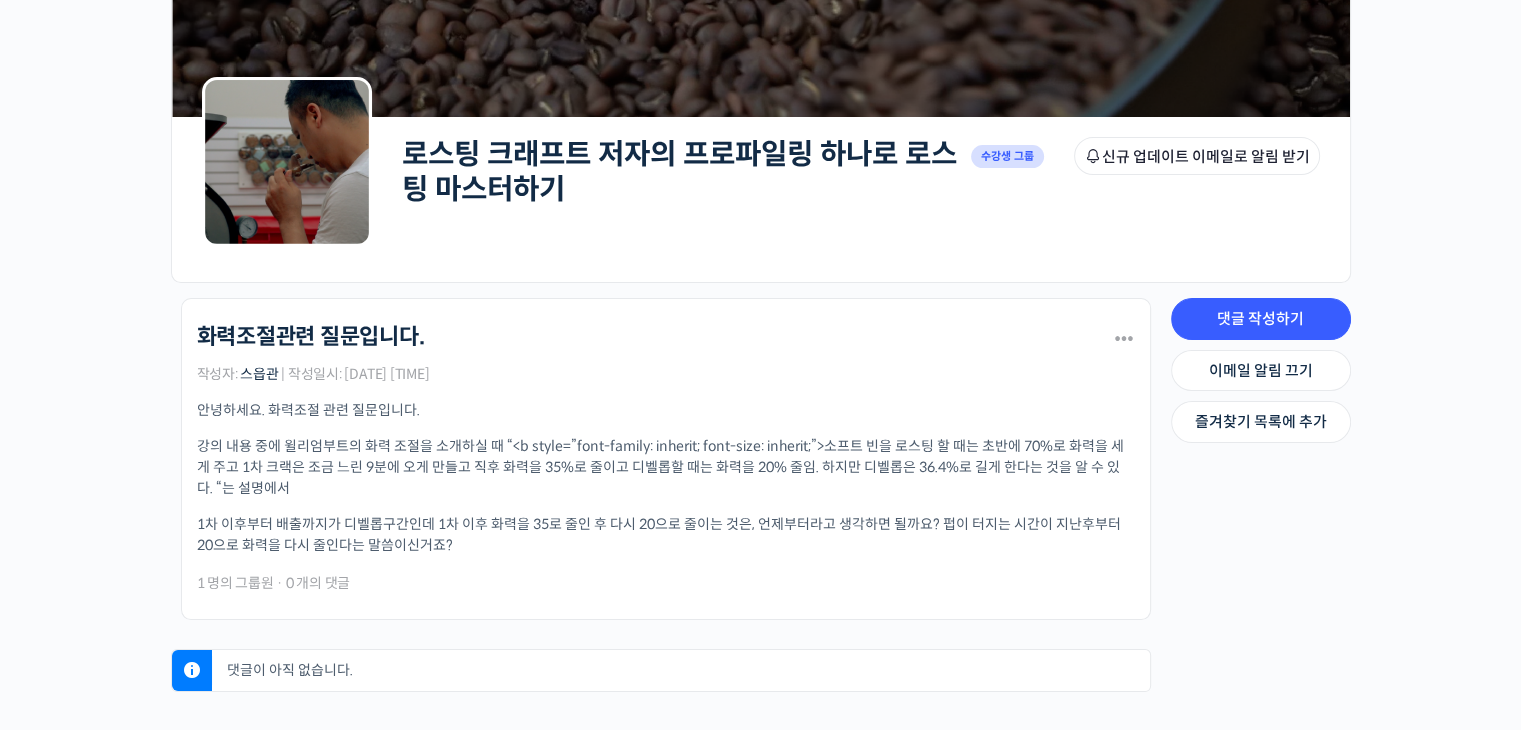 click on "강의 내용 중에 윌리엄부트의 화력 조절을 소개하실 때 “<b style=”font-family: inherit; font-size: inherit;”>소프트 빈을 로스팅 할 때 는 초반에 70%로 화력을 세게 주고 1차 크랙은 조금 느린 9분에 오게 만들고 직후 화력을 35%로 줄이고 디벨롭할 때는 화력을 20% 줄임. 하지만 디벨롭은 36.4%로 길게 한다는 것을 알 수 있다. “는 설명에서" at bounding box center (666, 467) 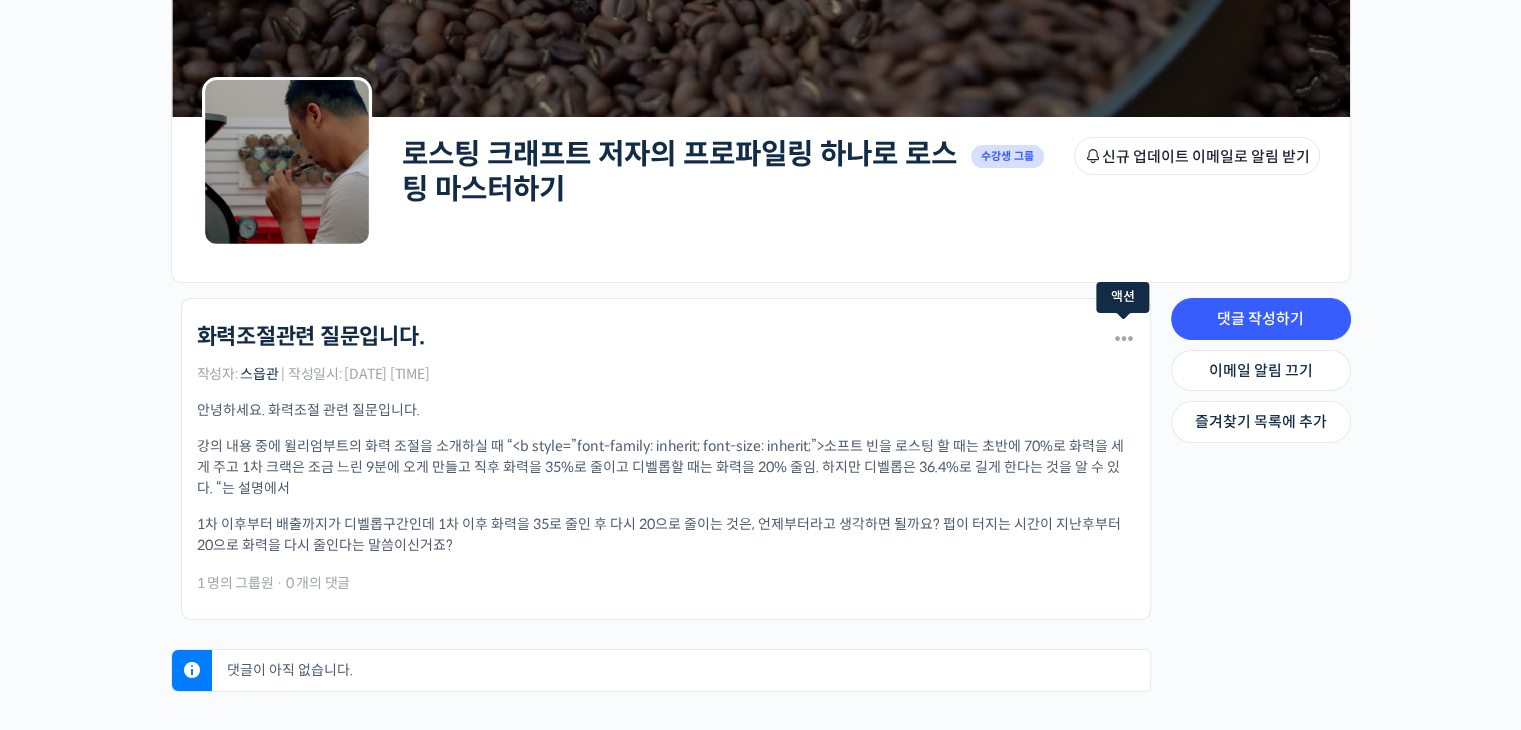 click at bounding box center (1120, 338) 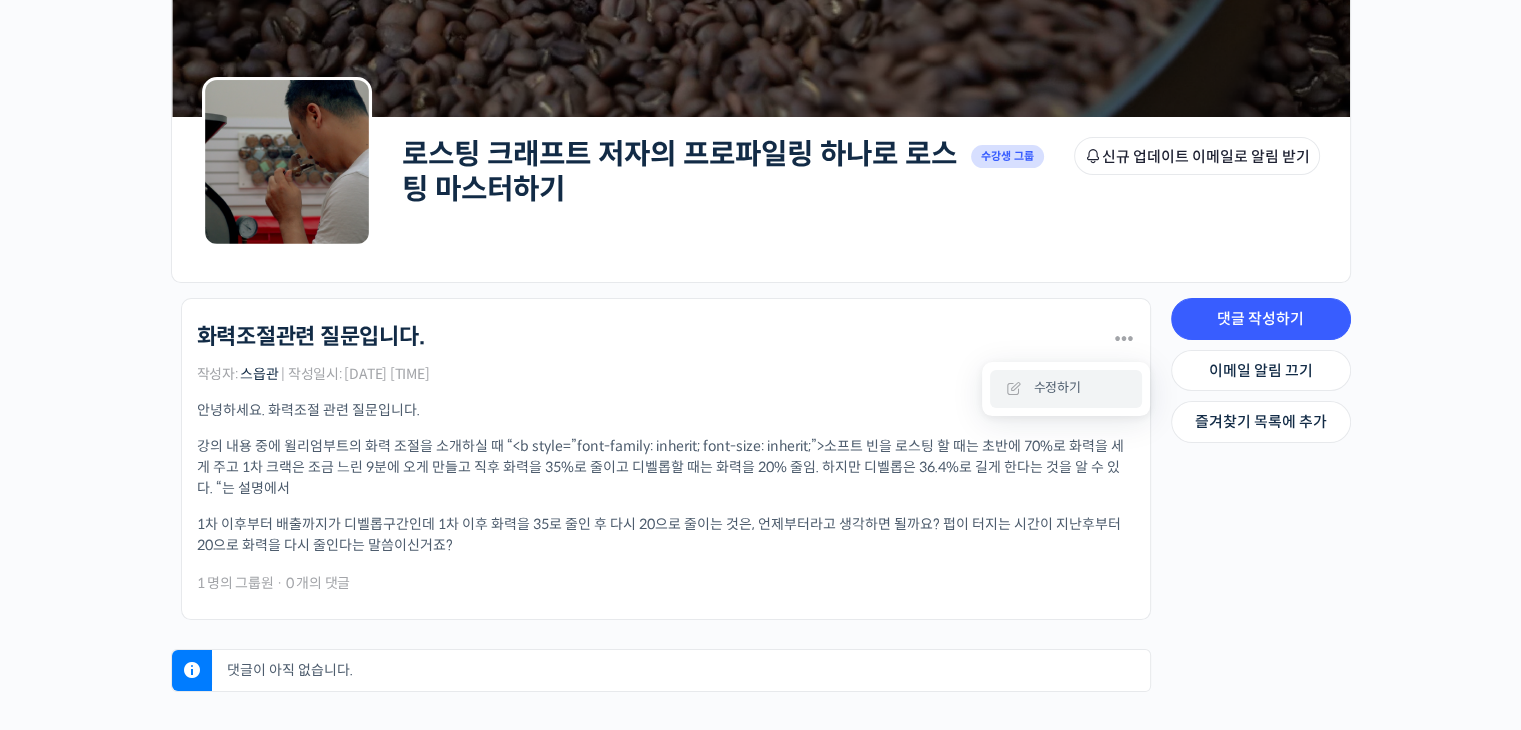 click on "수정하기" at bounding box center (1066, 389) 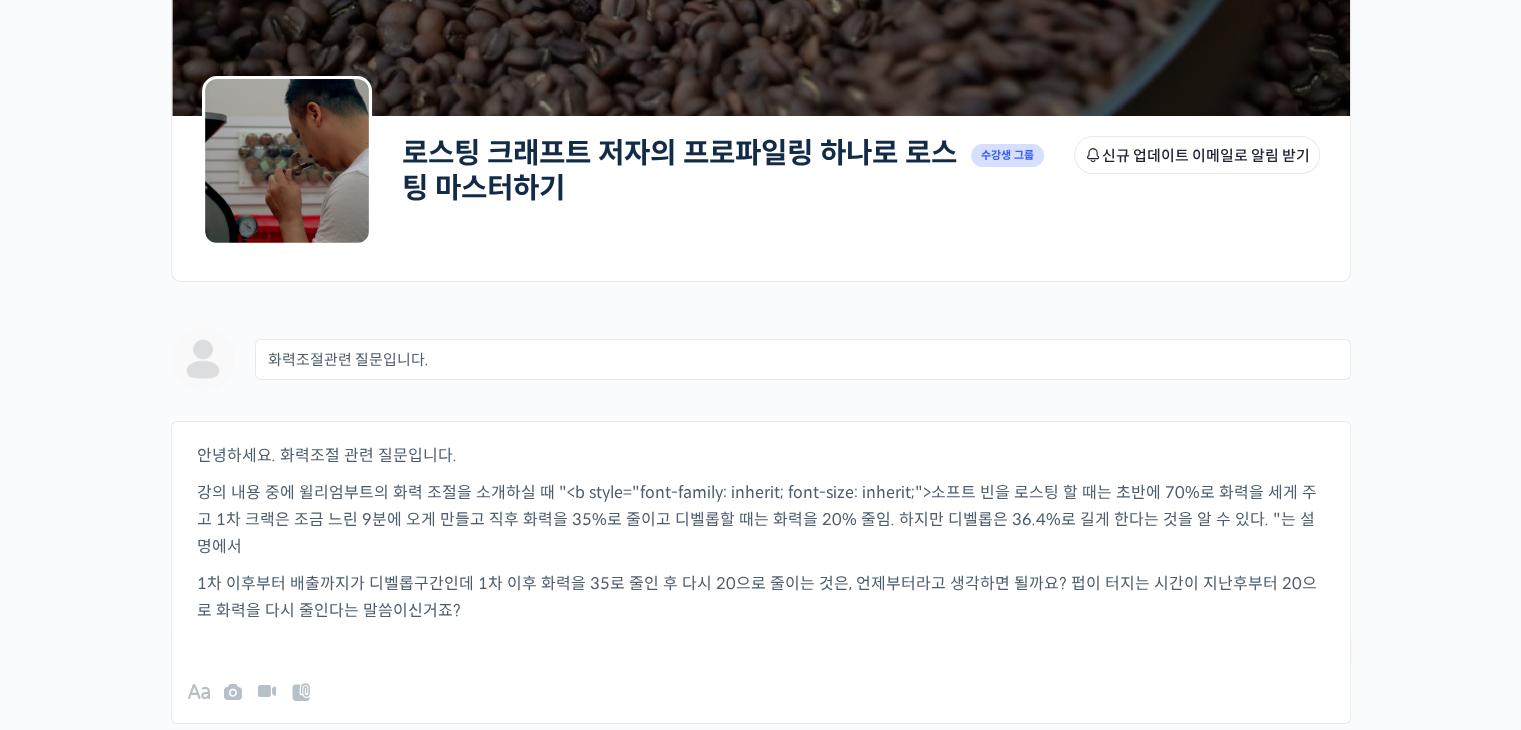 scroll, scrollTop: 300, scrollLeft: 0, axis: vertical 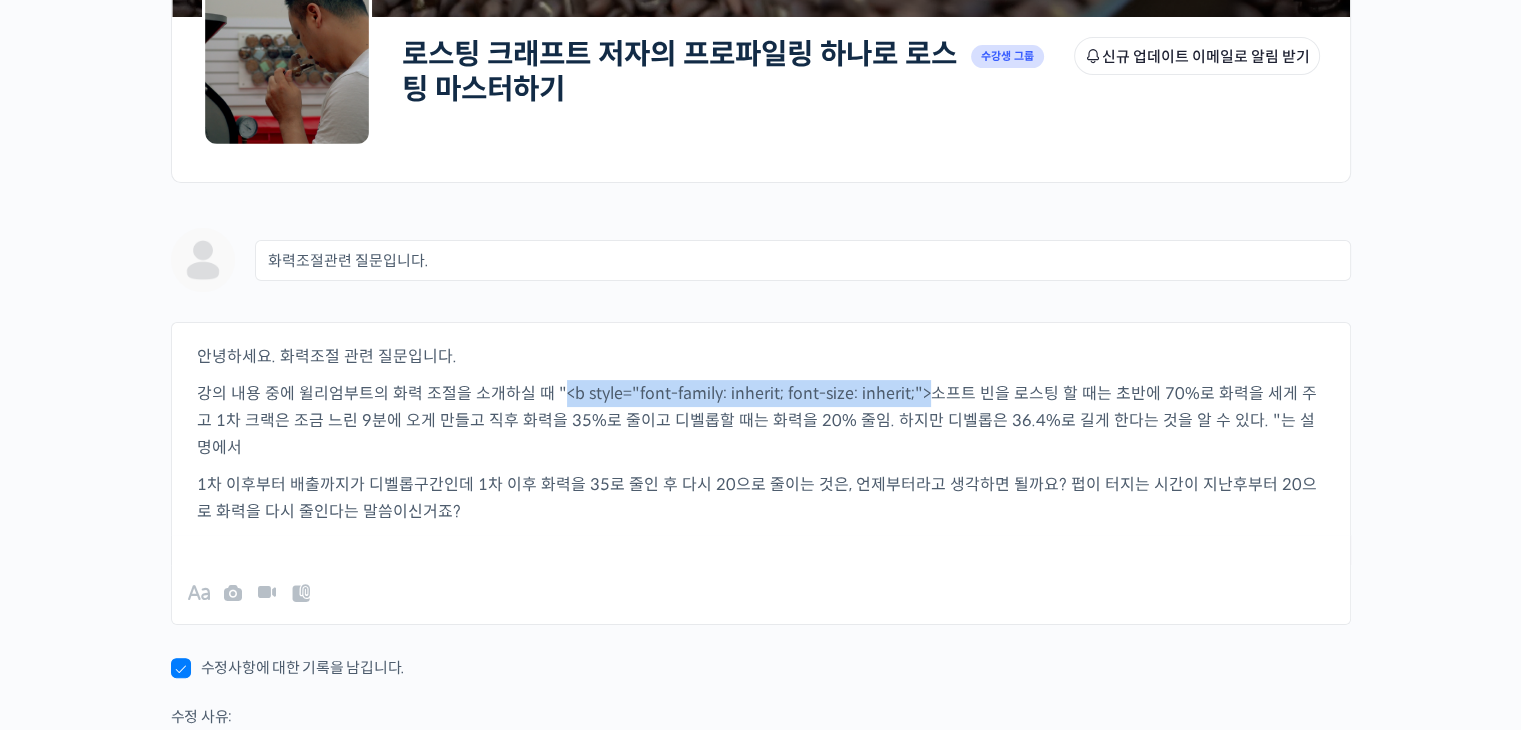 drag, startPoint x: 553, startPoint y: 395, endPoint x: 916, endPoint y: 396, distance: 363.00137 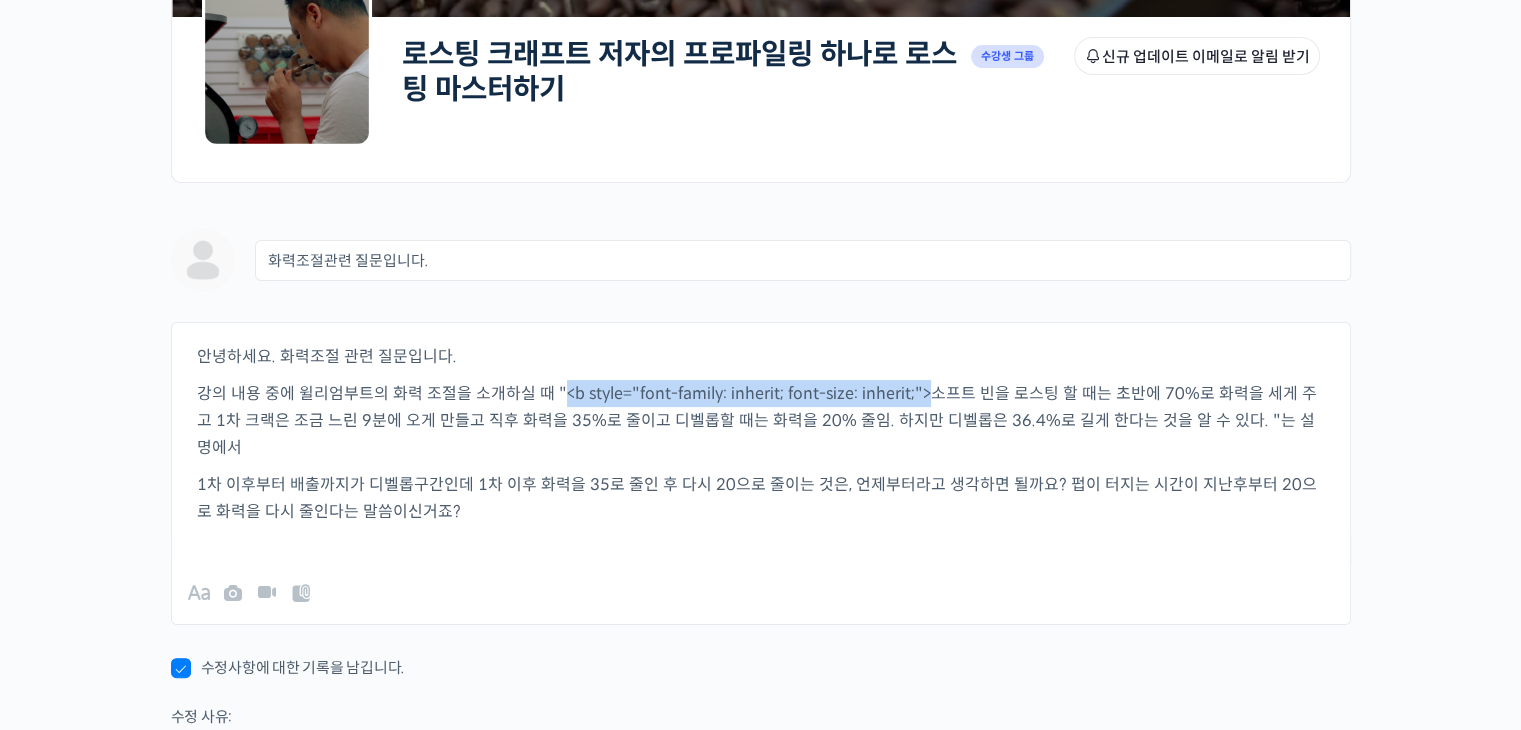 click on "강의 내용 중에 윌리엄부트의 화력 조절을 소개하실 때 "<b style="font-family: inherit; font-size: inherit;">소프트 빈을 로스팅 할 때 는 초반에 70%로 화력을 세게 주고 1차 크랙은 조금 느린 9분에 오게 만들고 직후 화력을 35%로 줄이고 디벨롭할 때는 화력을 20% 줄임. 하지만 디벨롭은 36.4%로 길게 한다는 것을 알 수 있다. "는 설명에서" at bounding box center [761, 420] 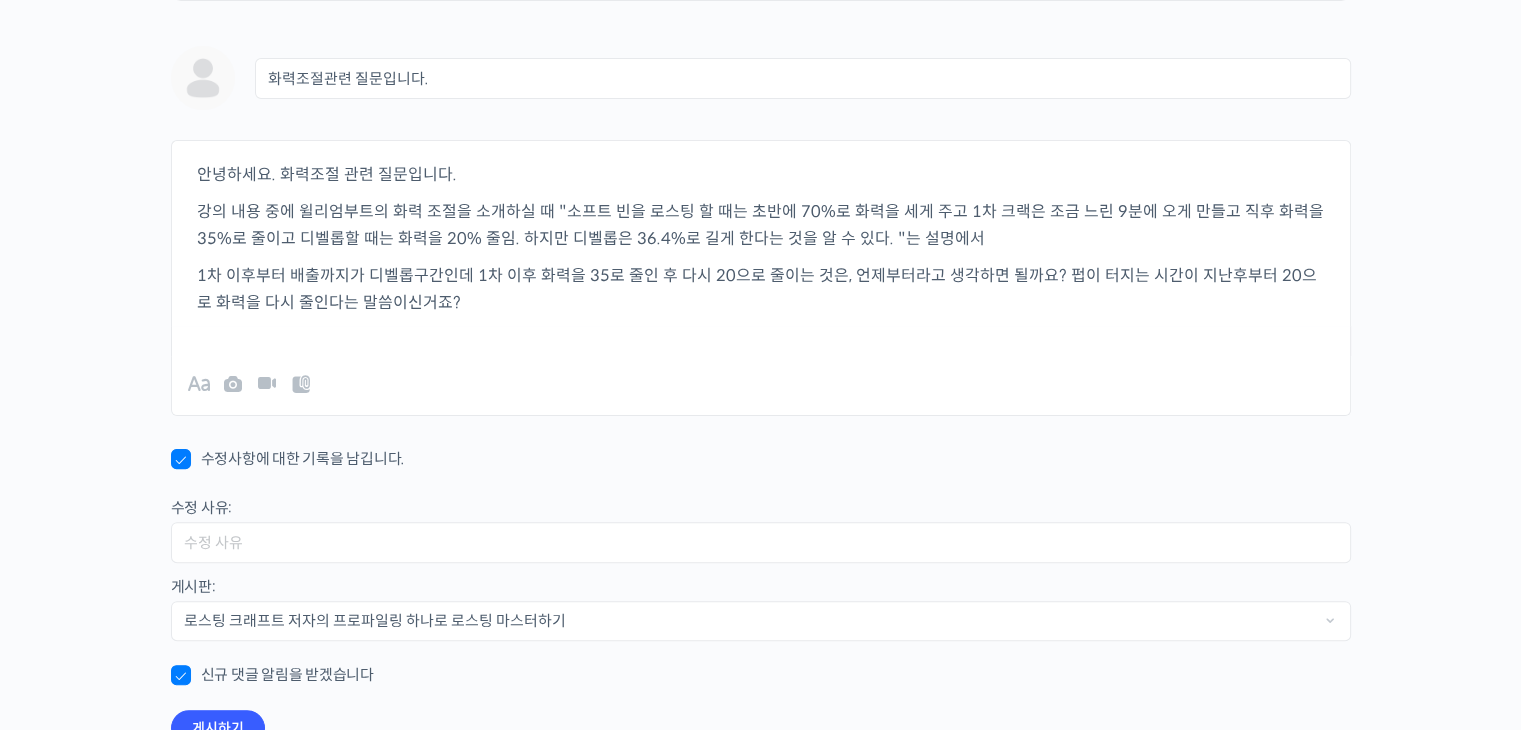scroll, scrollTop: 500, scrollLeft: 0, axis: vertical 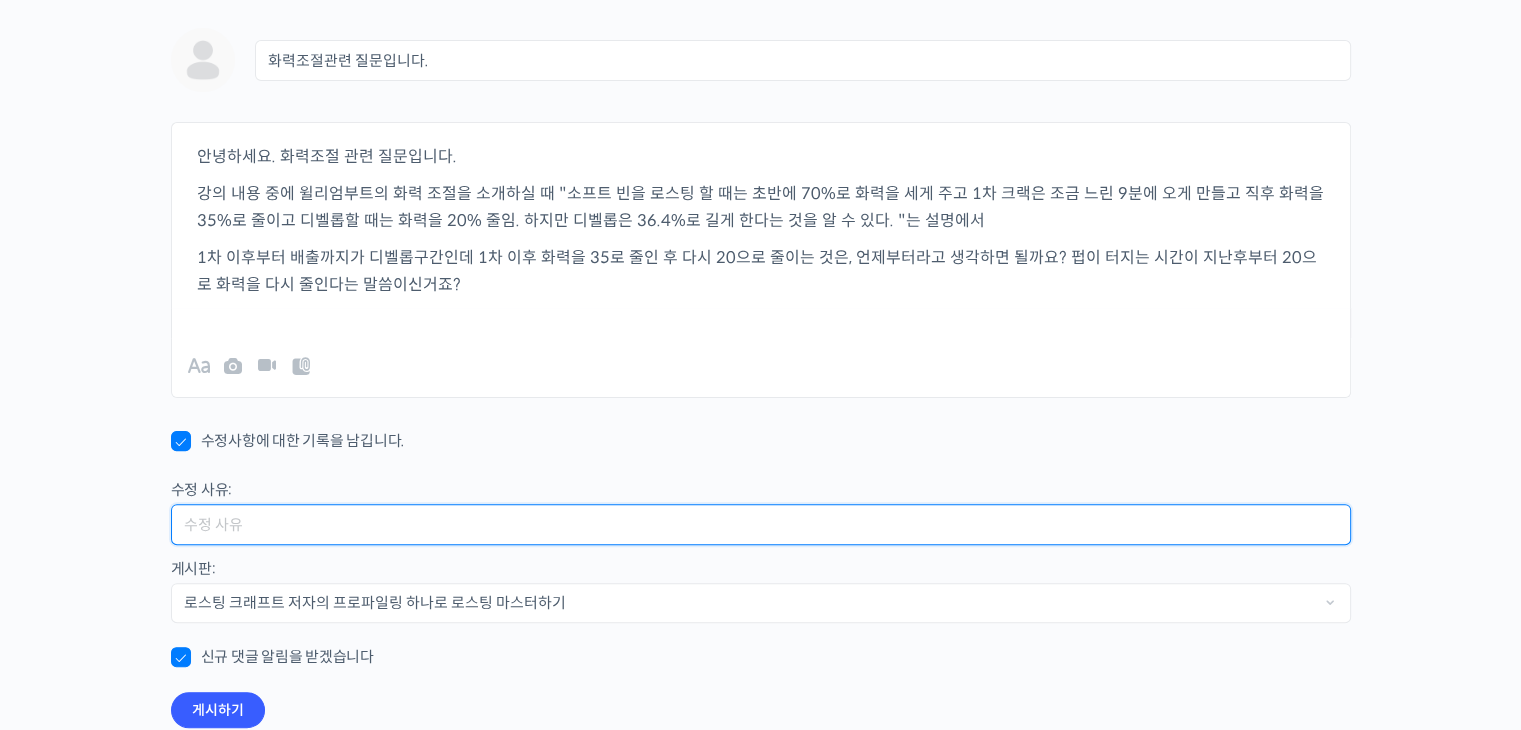 click on "수정 사유:" at bounding box center (761, 524) 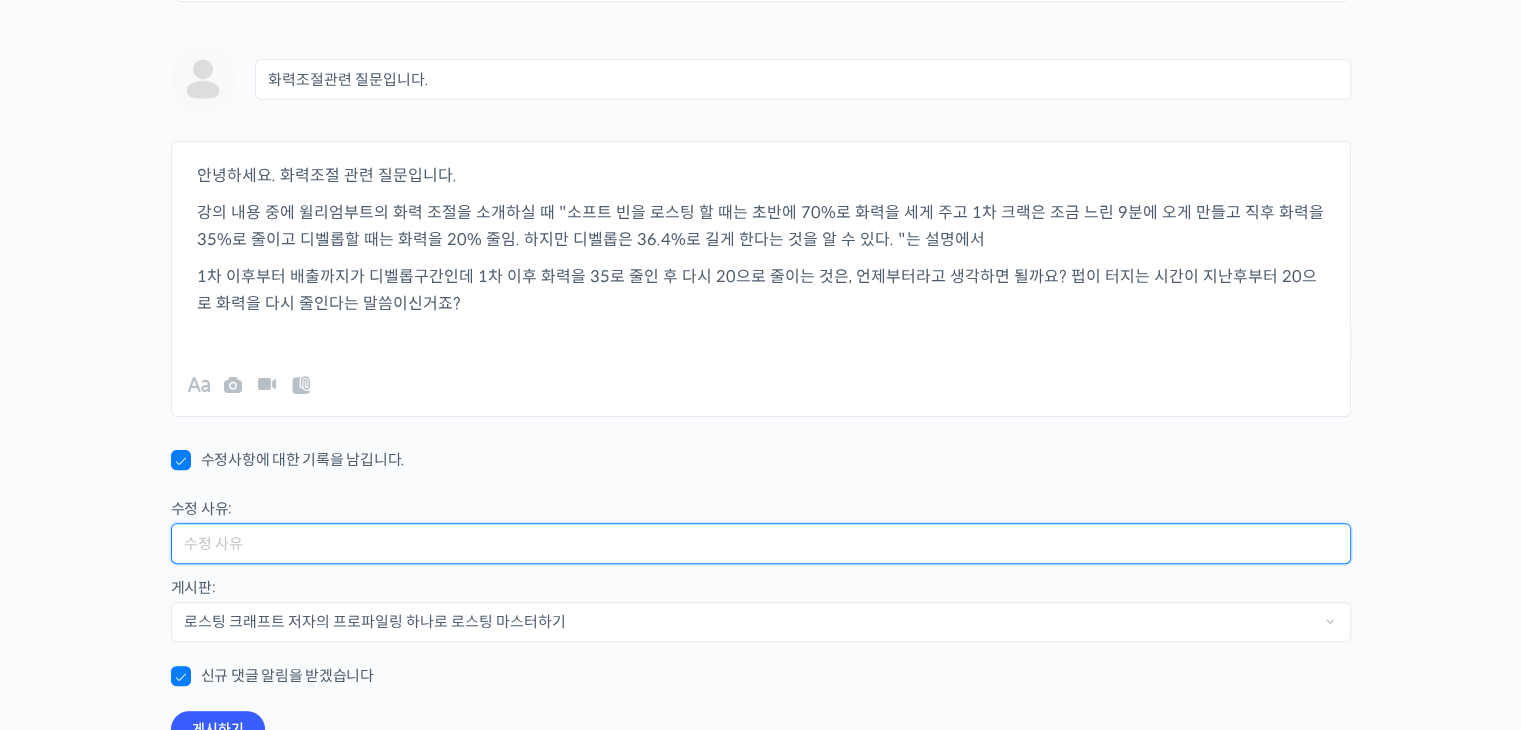 scroll, scrollTop: 473, scrollLeft: 0, axis: vertical 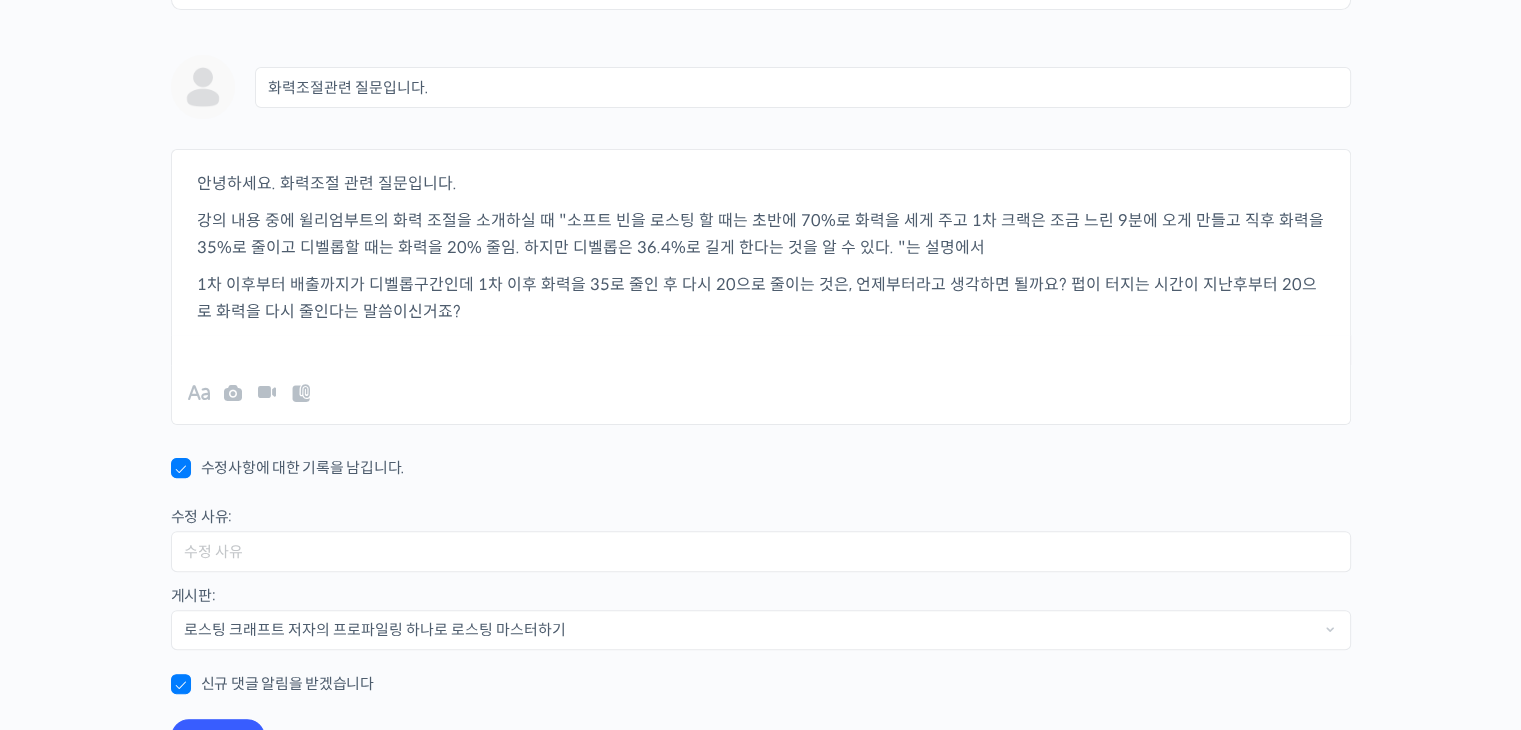 drag, startPoint x: 442, startPoint y: 329, endPoint x: 202, endPoint y: 217, distance: 264.84714 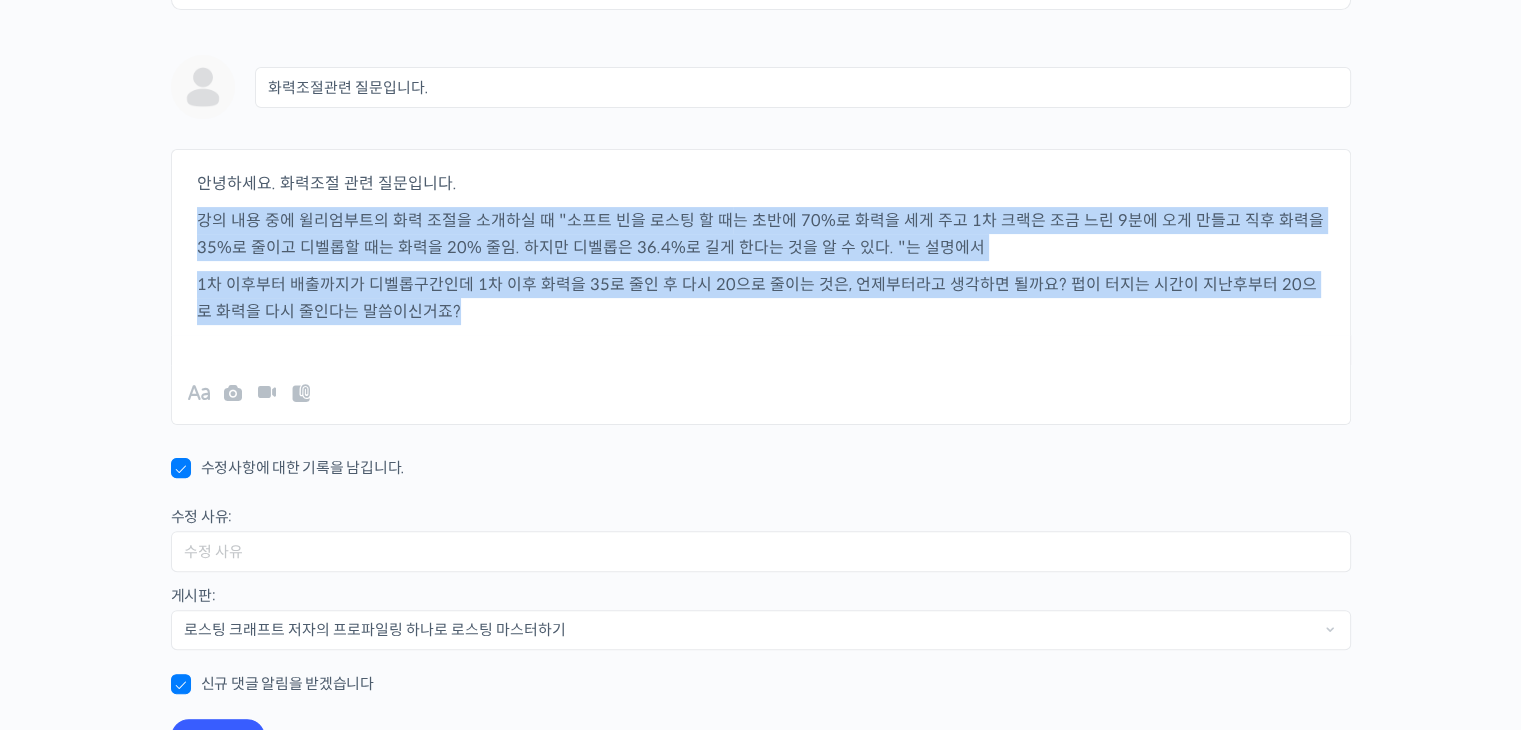 drag, startPoint x: 202, startPoint y: 216, endPoint x: 453, endPoint y: 323, distance: 272.8553 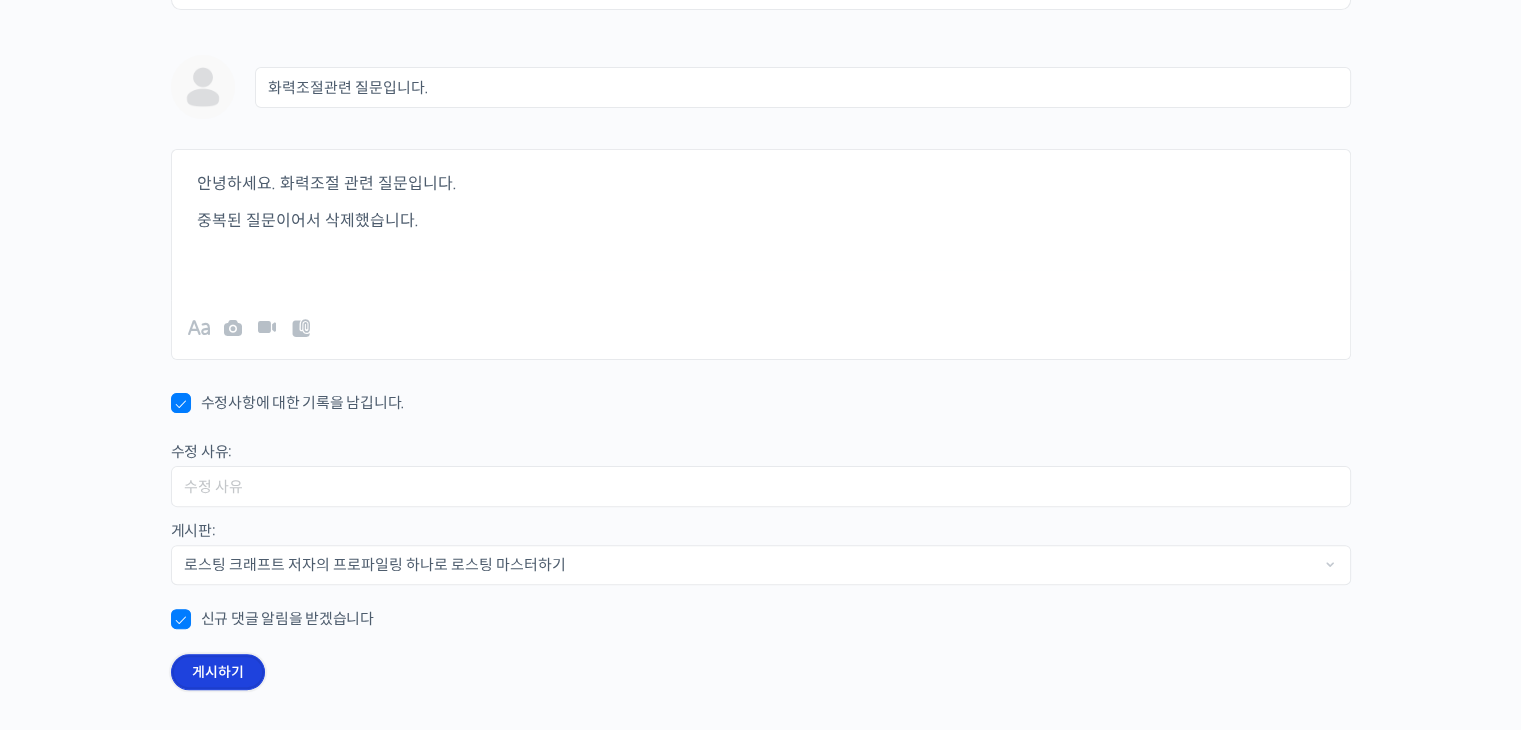click on "게시하기" at bounding box center [218, 672] 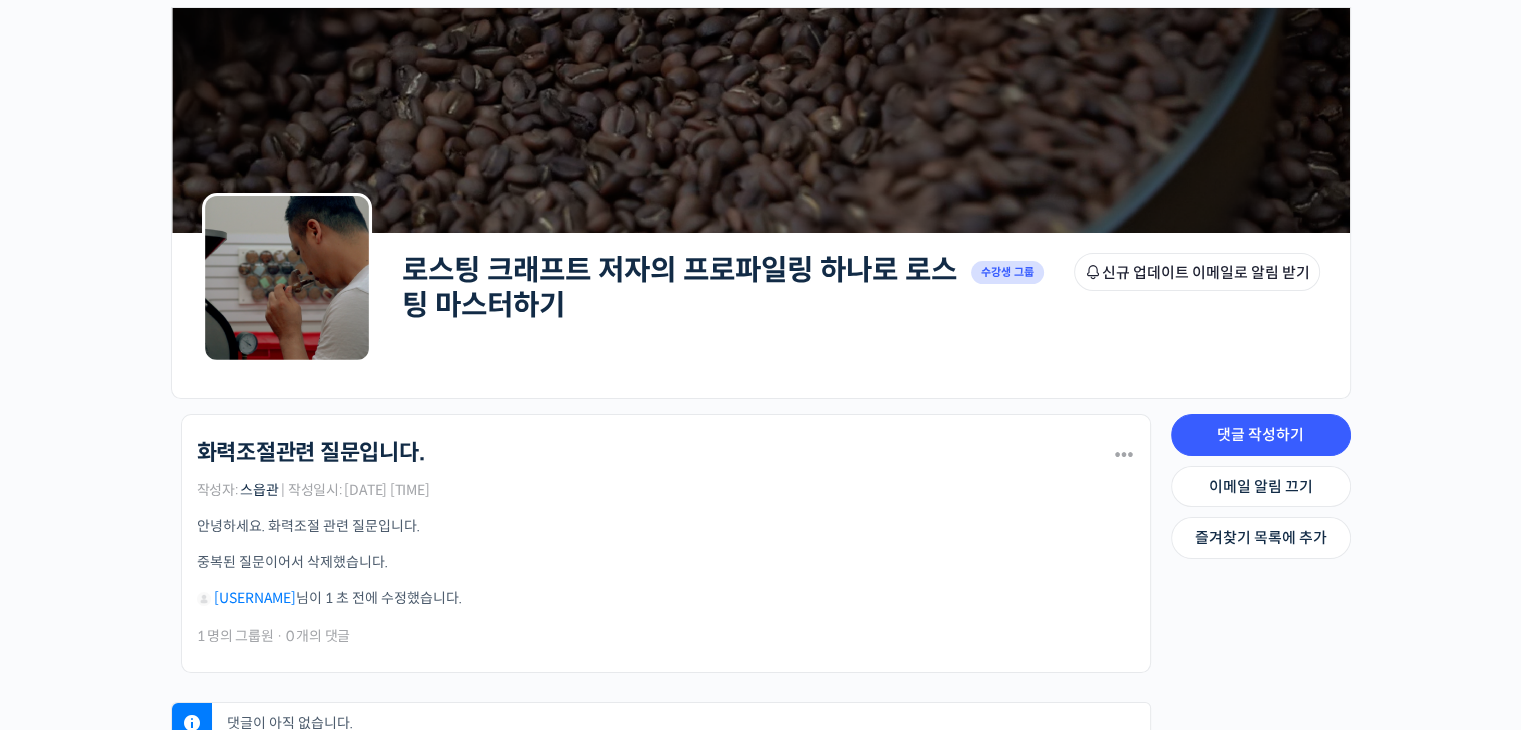 scroll, scrollTop: 200, scrollLeft: 0, axis: vertical 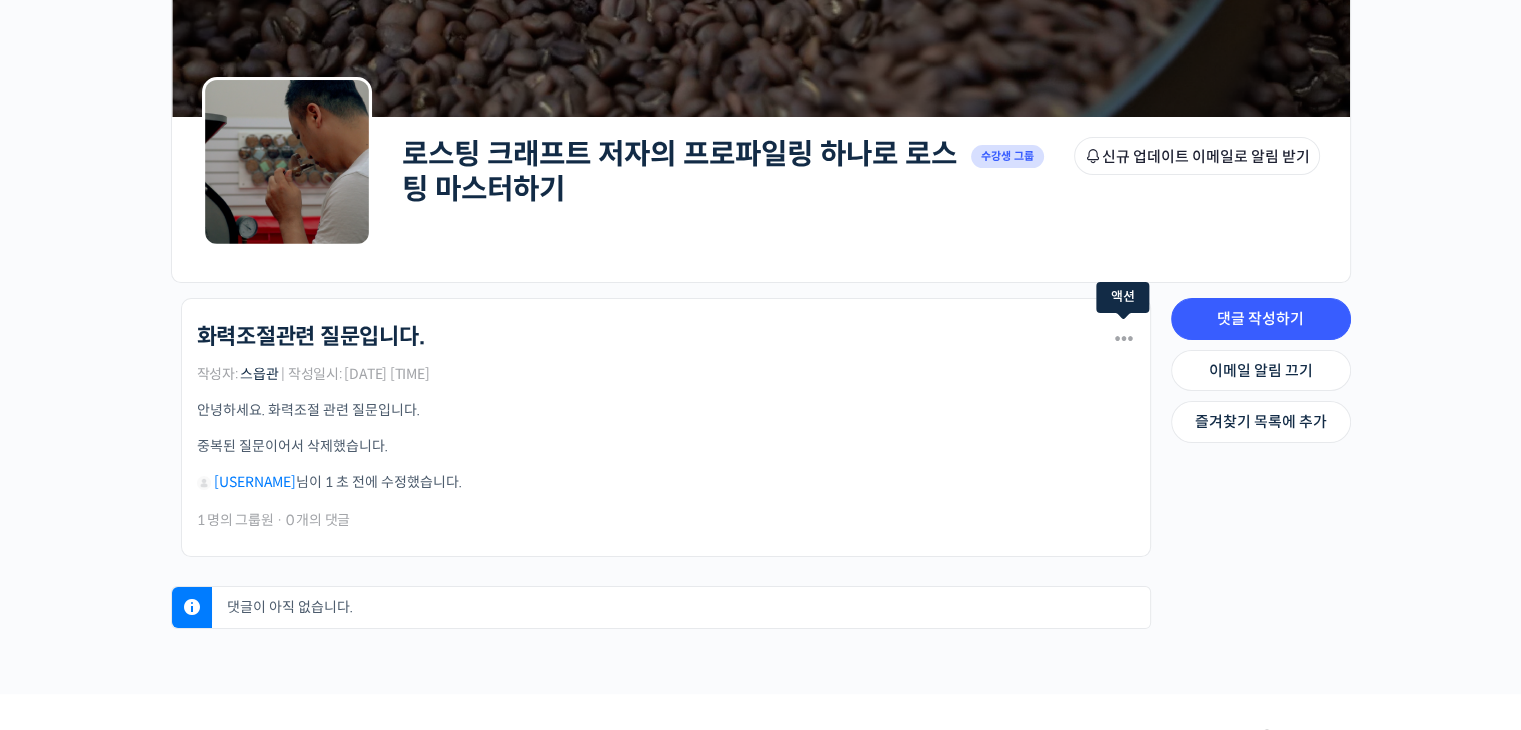 click at bounding box center [1120, 338] 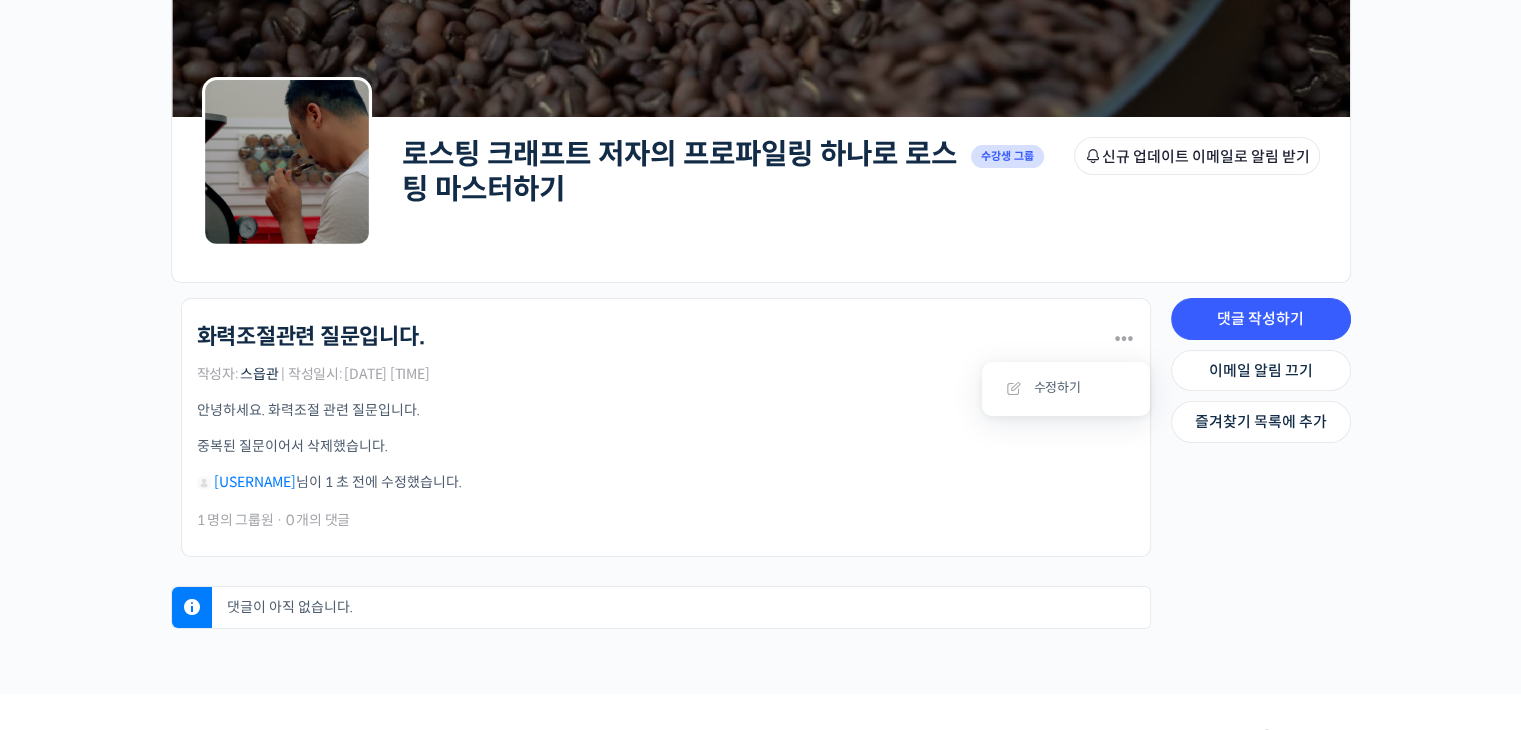 click on "안녕하세요. 화력조절 관련 질문입니다.
중복된 질문이어서 삭제했습니다.
[USERNAME] 님이 1 초 전에 수정했습니다." at bounding box center [666, 446] 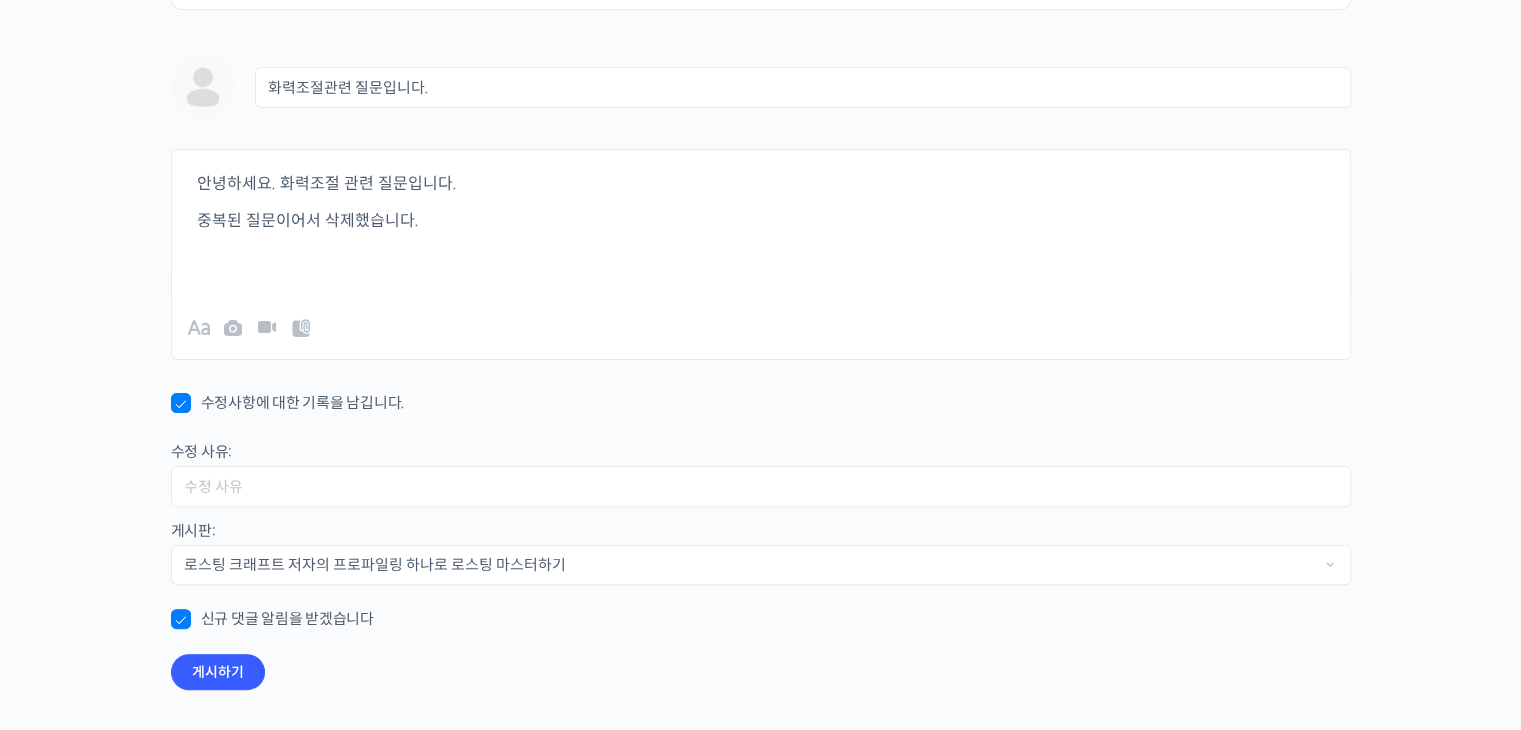 scroll, scrollTop: 0, scrollLeft: 0, axis: both 